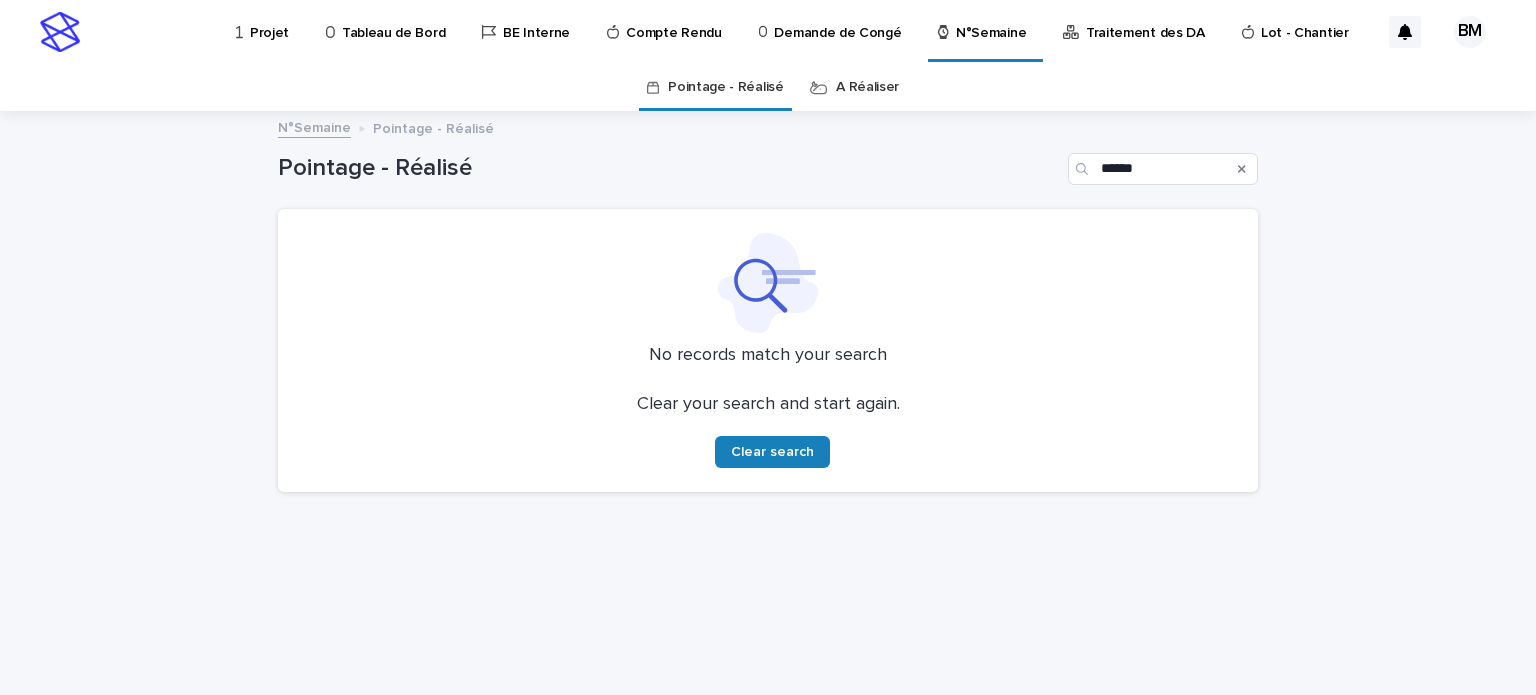 scroll, scrollTop: 0, scrollLeft: 0, axis: both 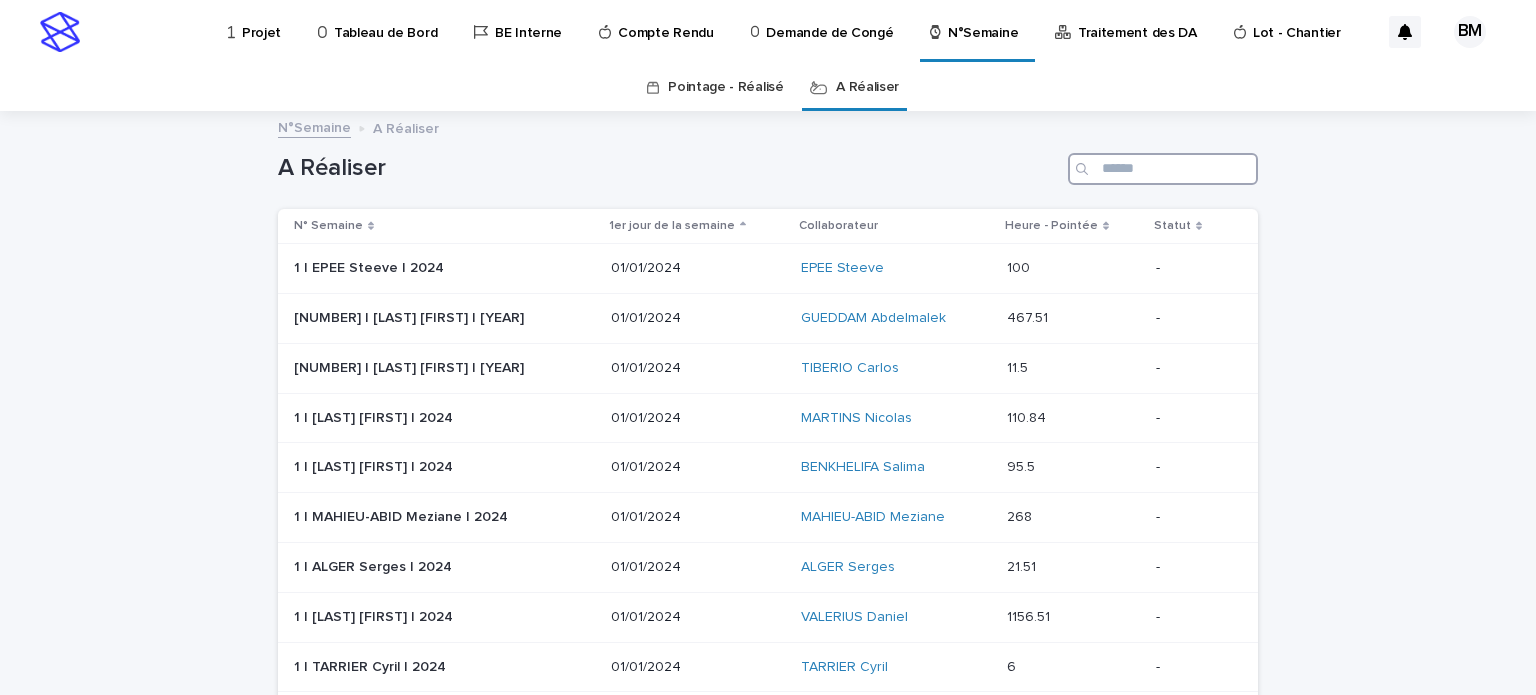 click at bounding box center (1163, 169) 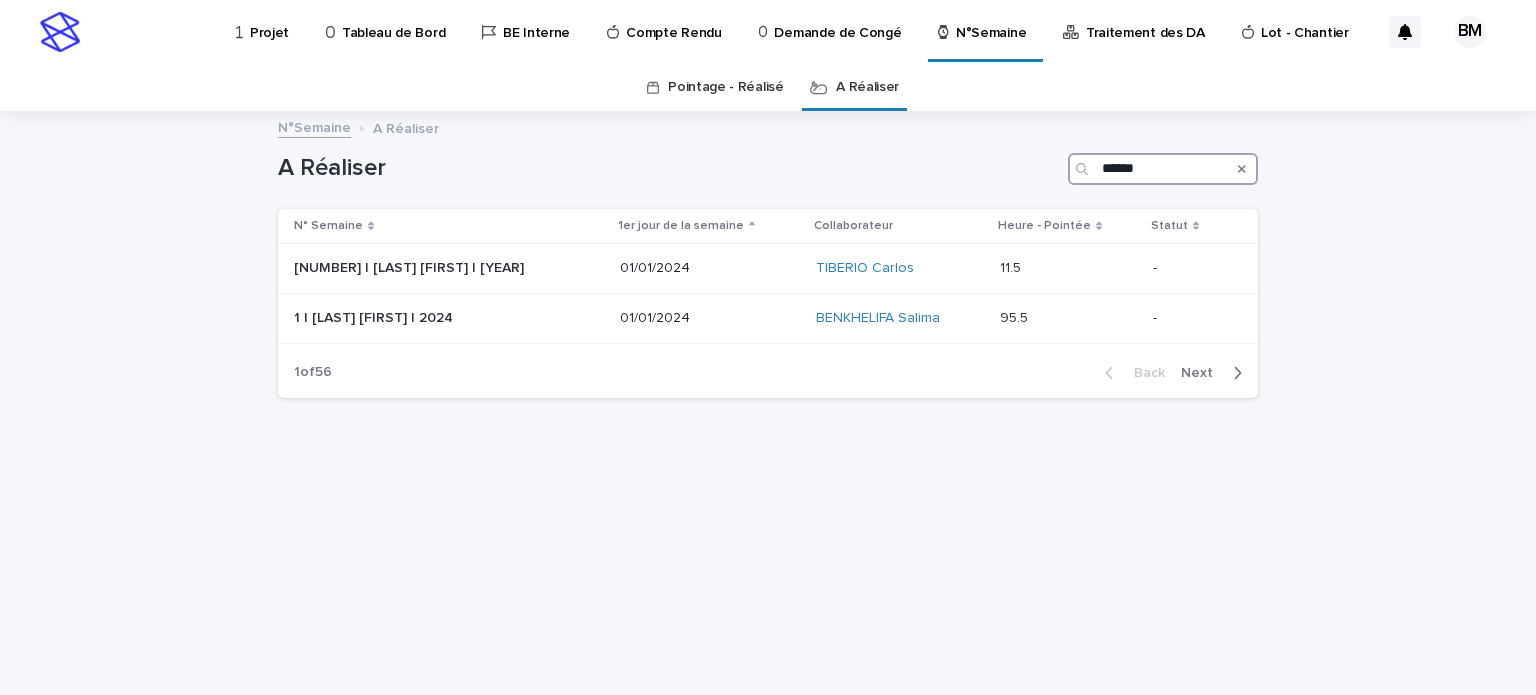 type on "******" 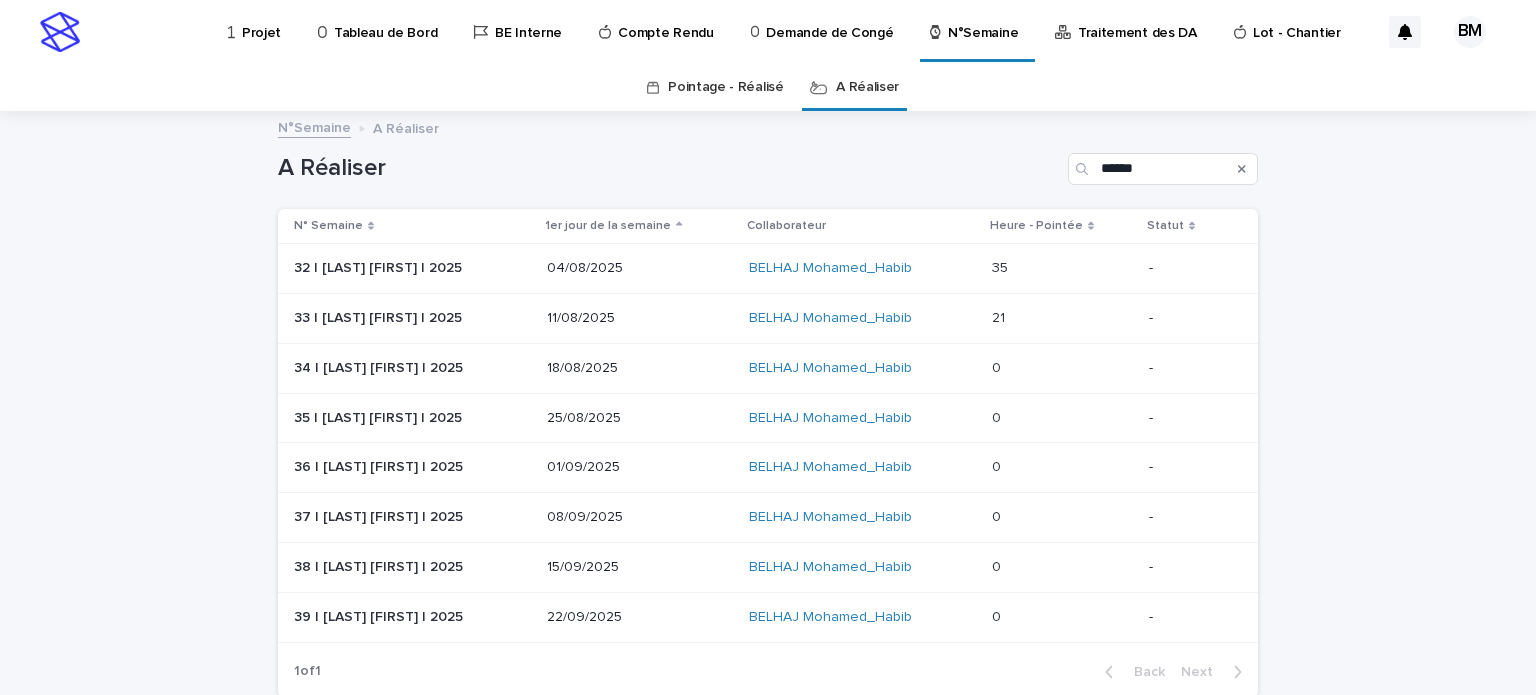 click at bounding box center [1062, 318] 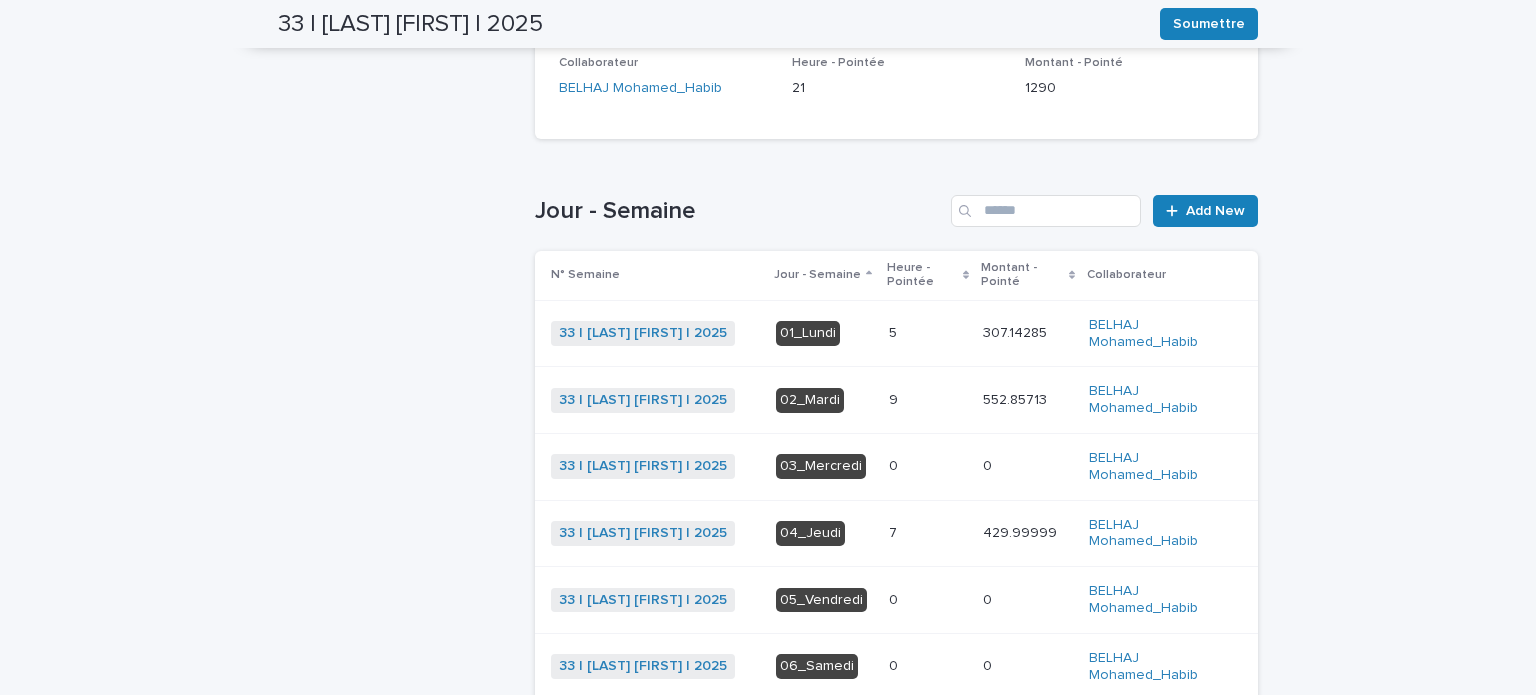 scroll, scrollTop: 519, scrollLeft: 0, axis: vertical 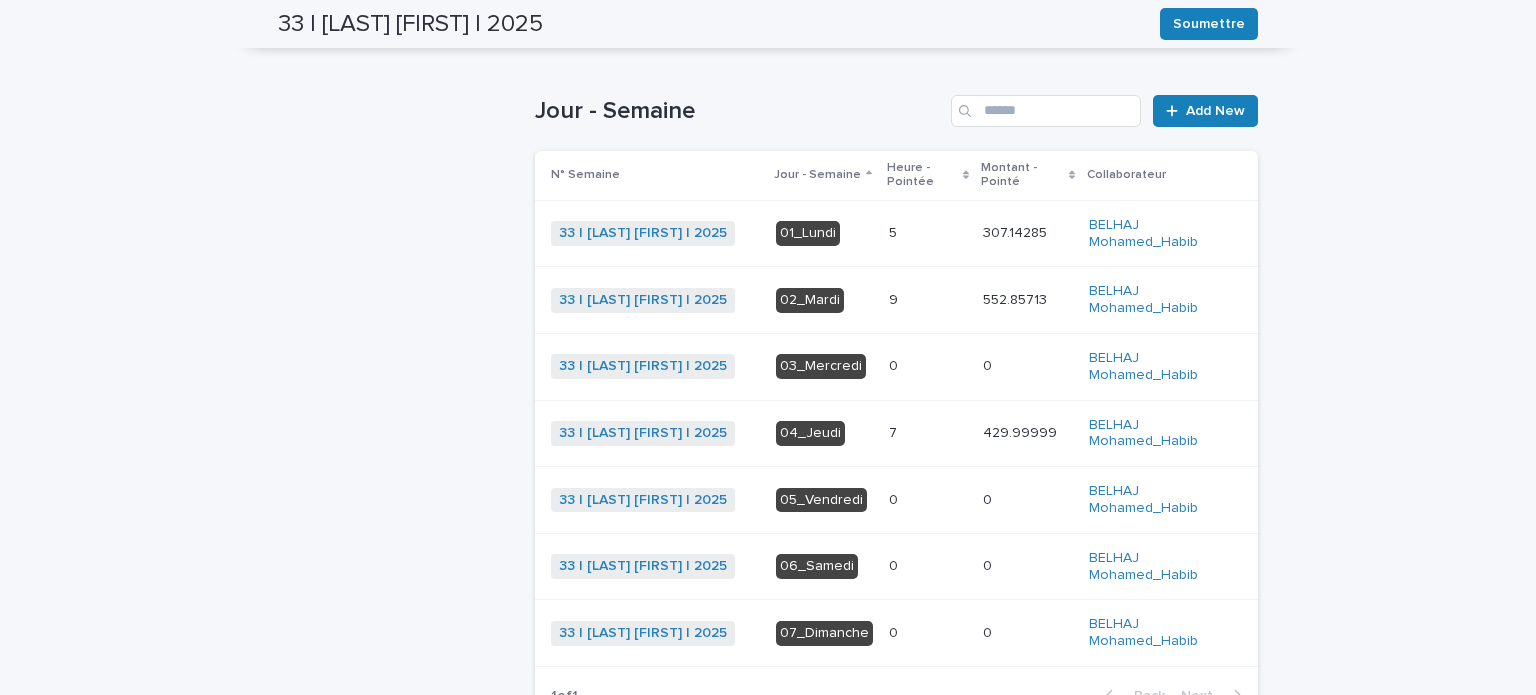click at bounding box center [928, 233] 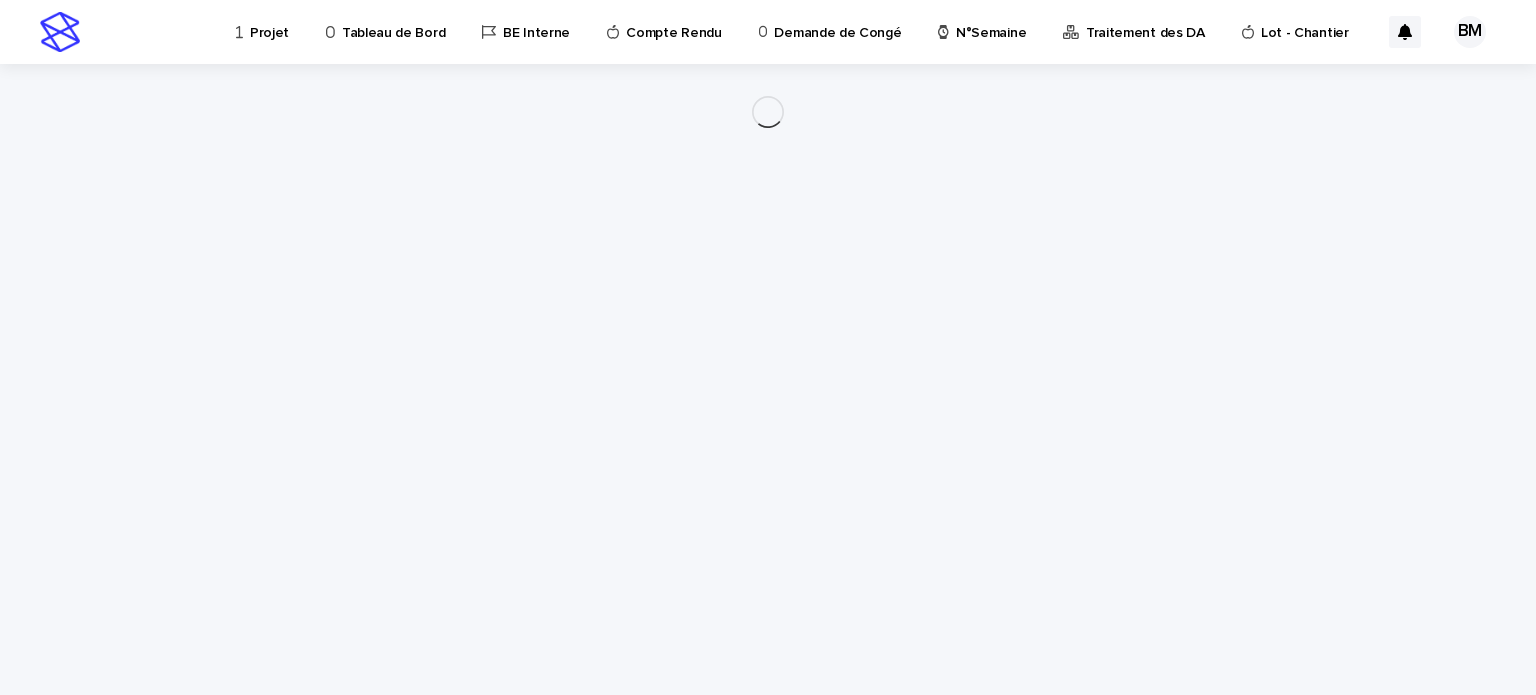 scroll, scrollTop: 0, scrollLeft: 0, axis: both 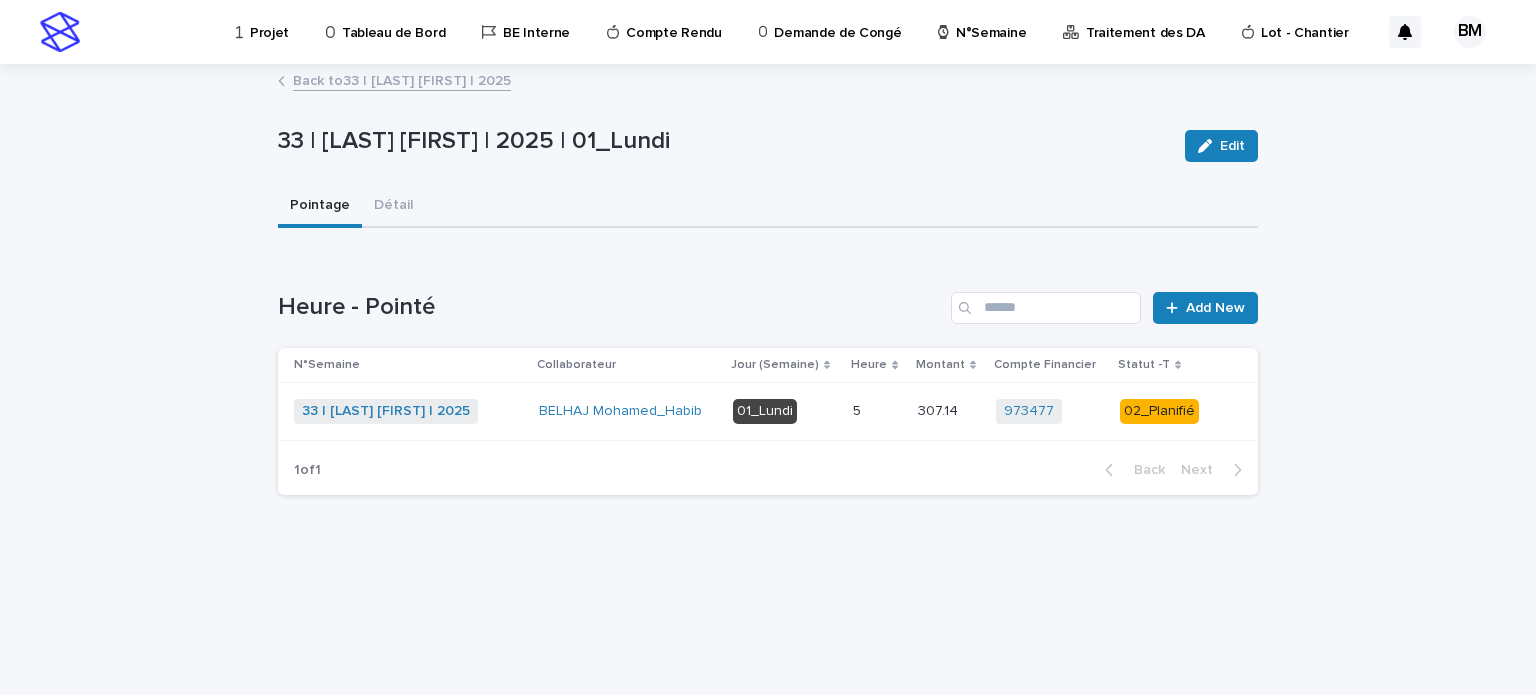 click at bounding box center (877, 411) 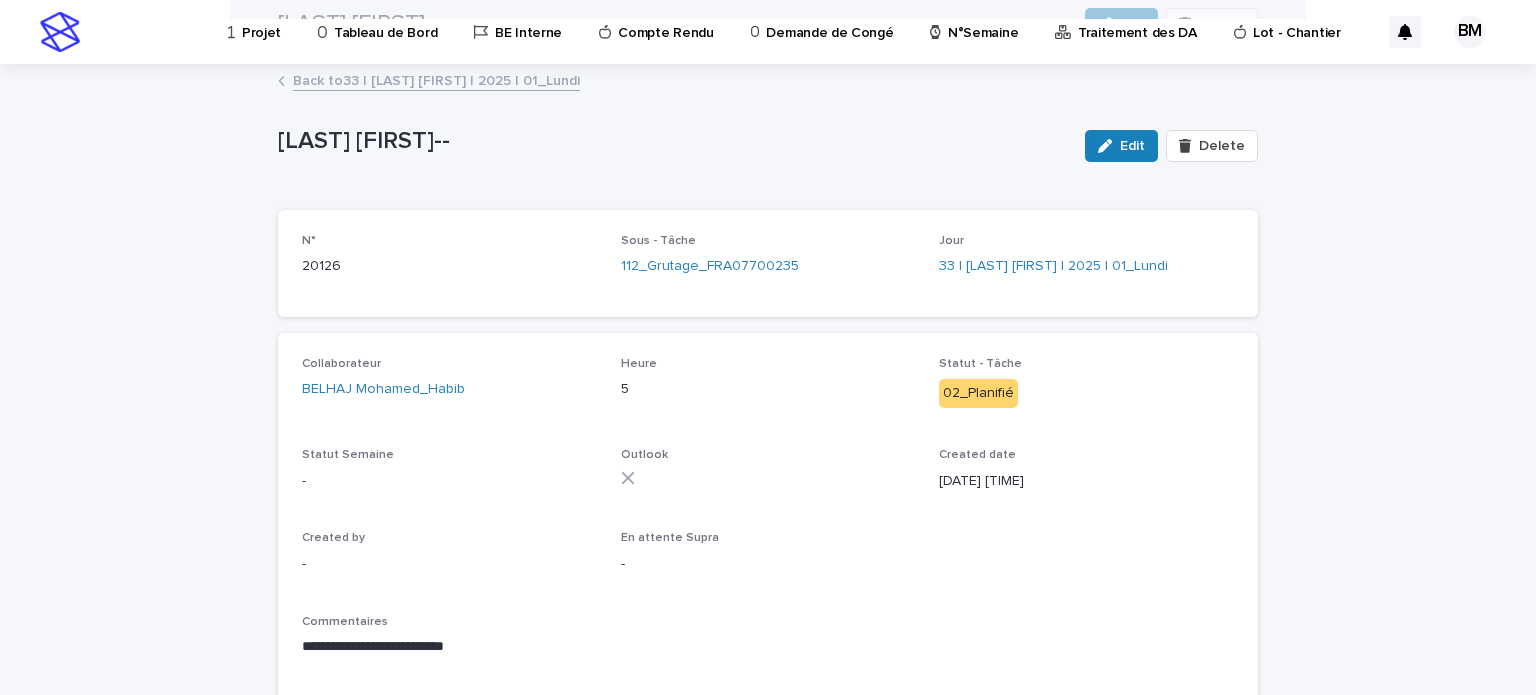 scroll, scrollTop: 0, scrollLeft: 0, axis: both 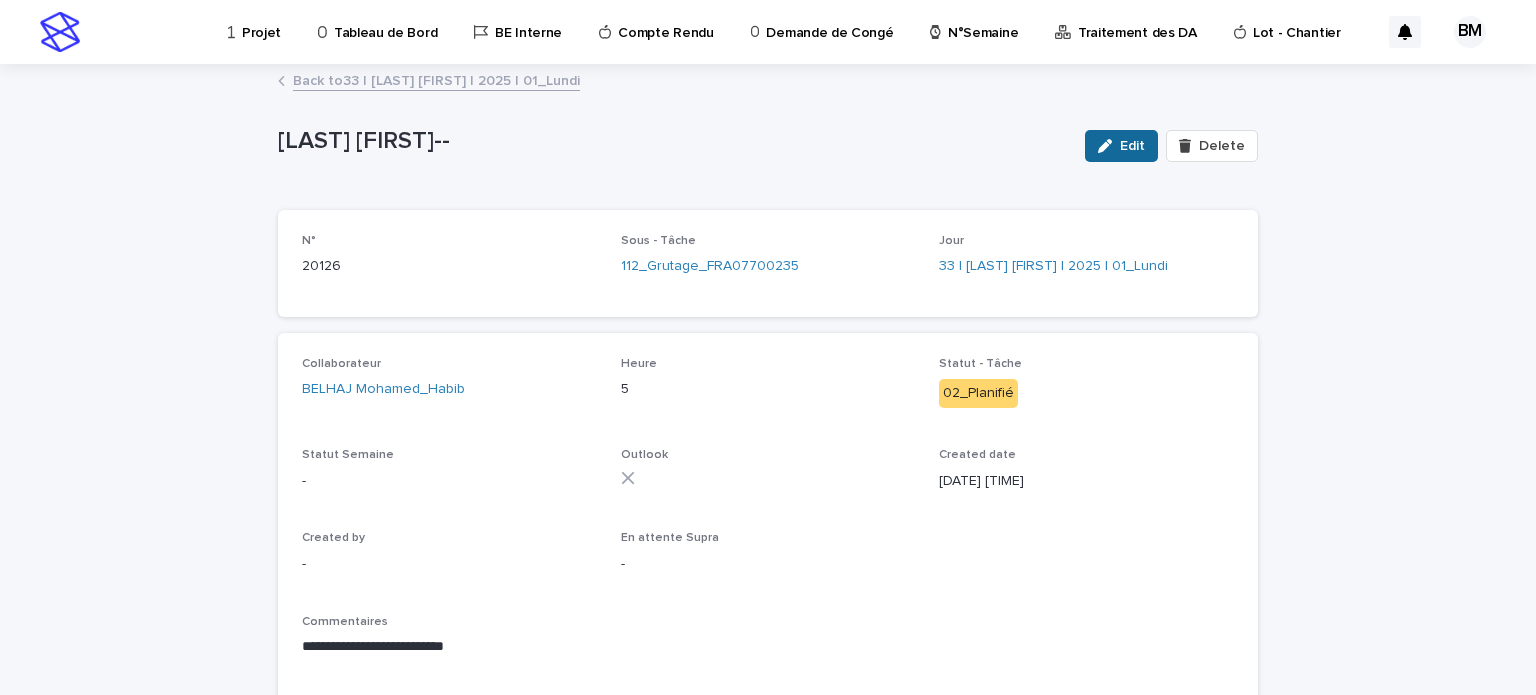 click on "Edit" at bounding box center (1132, 146) 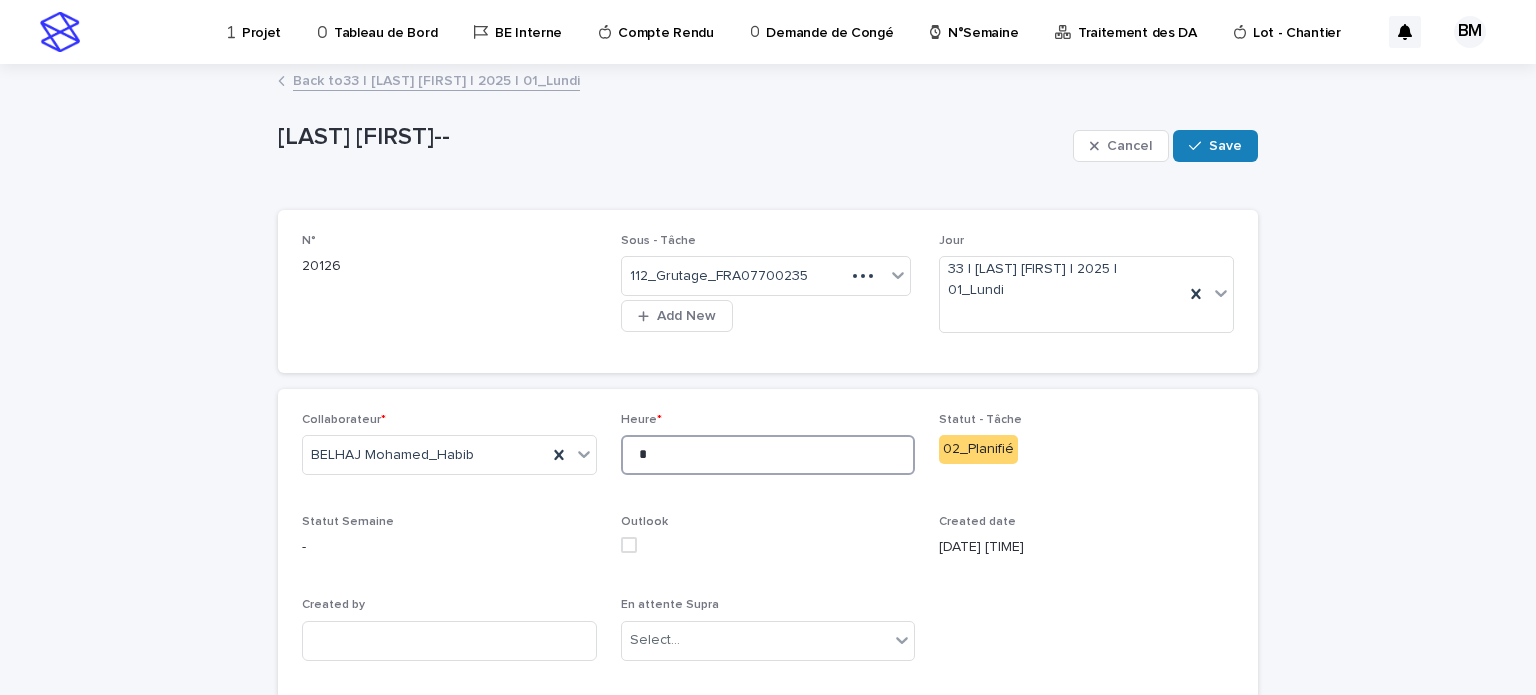 click on "*" at bounding box center [768, 455] 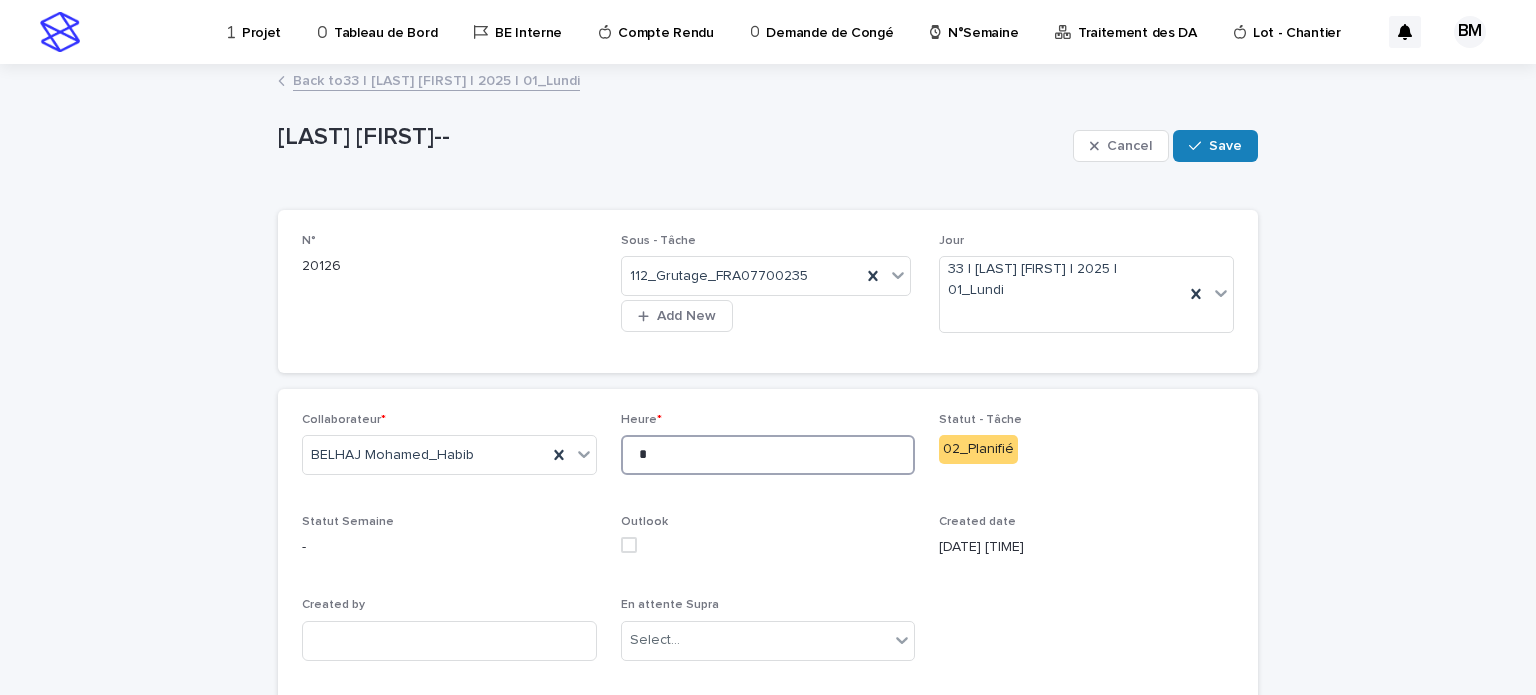 drag, startPoint x: 710, startPoint y: 451, endPoint x: 618, endPoint y: 457, distance: 92.19544 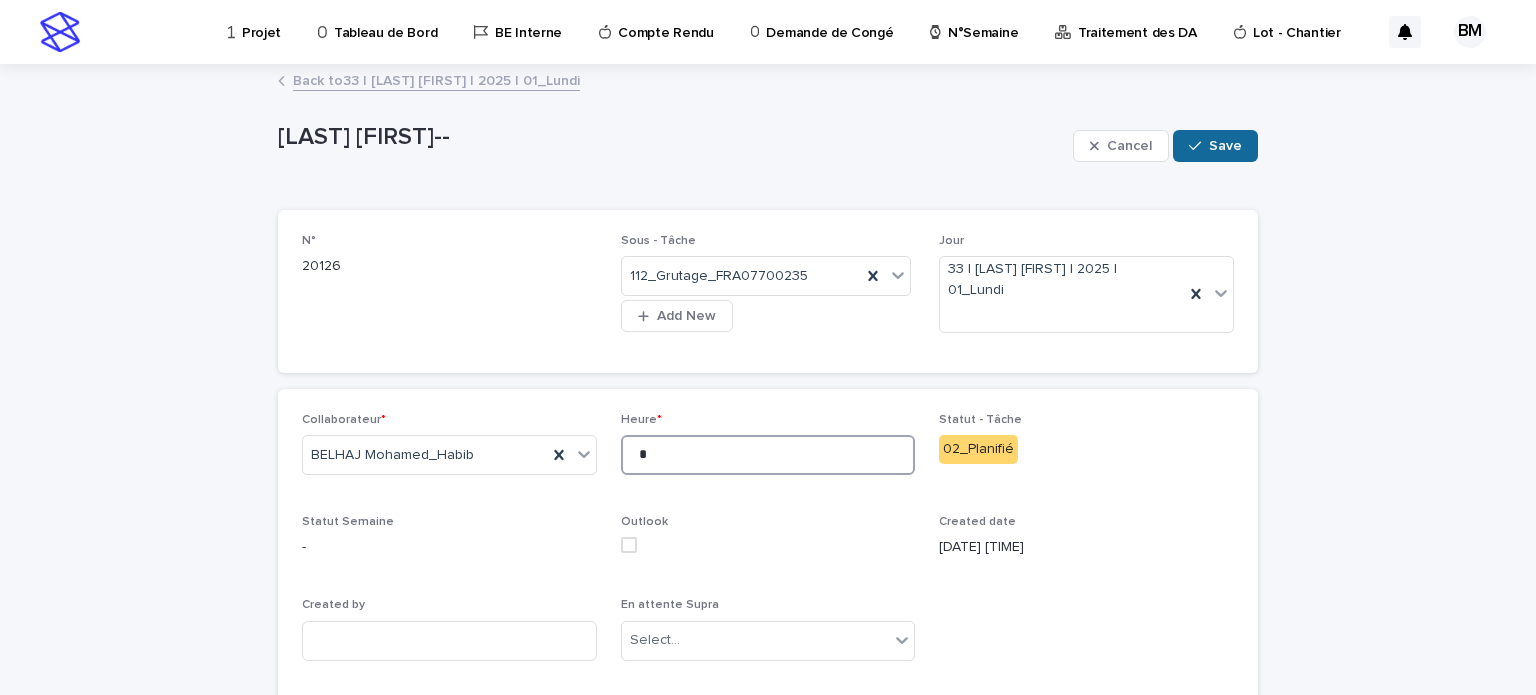 type on "*" 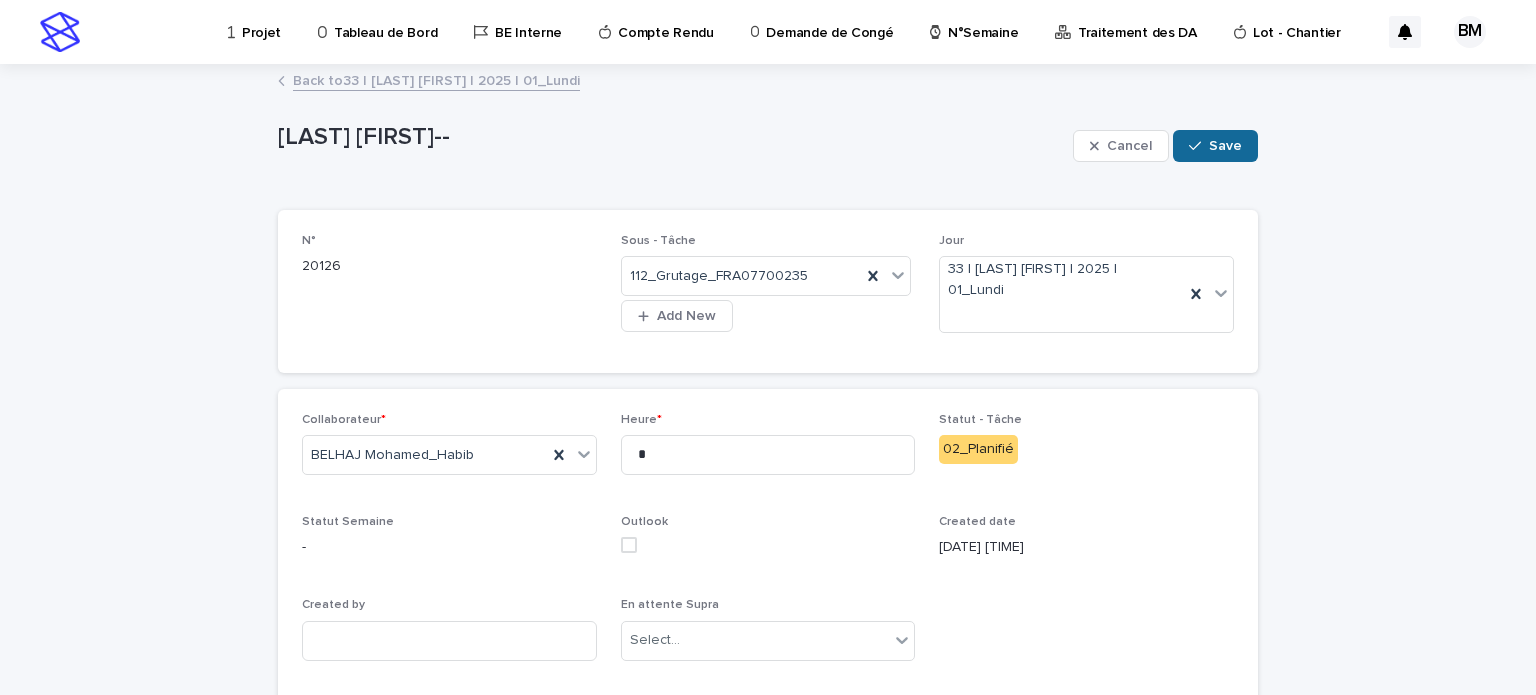 click on "Save" at bounding box center (1215, 146) 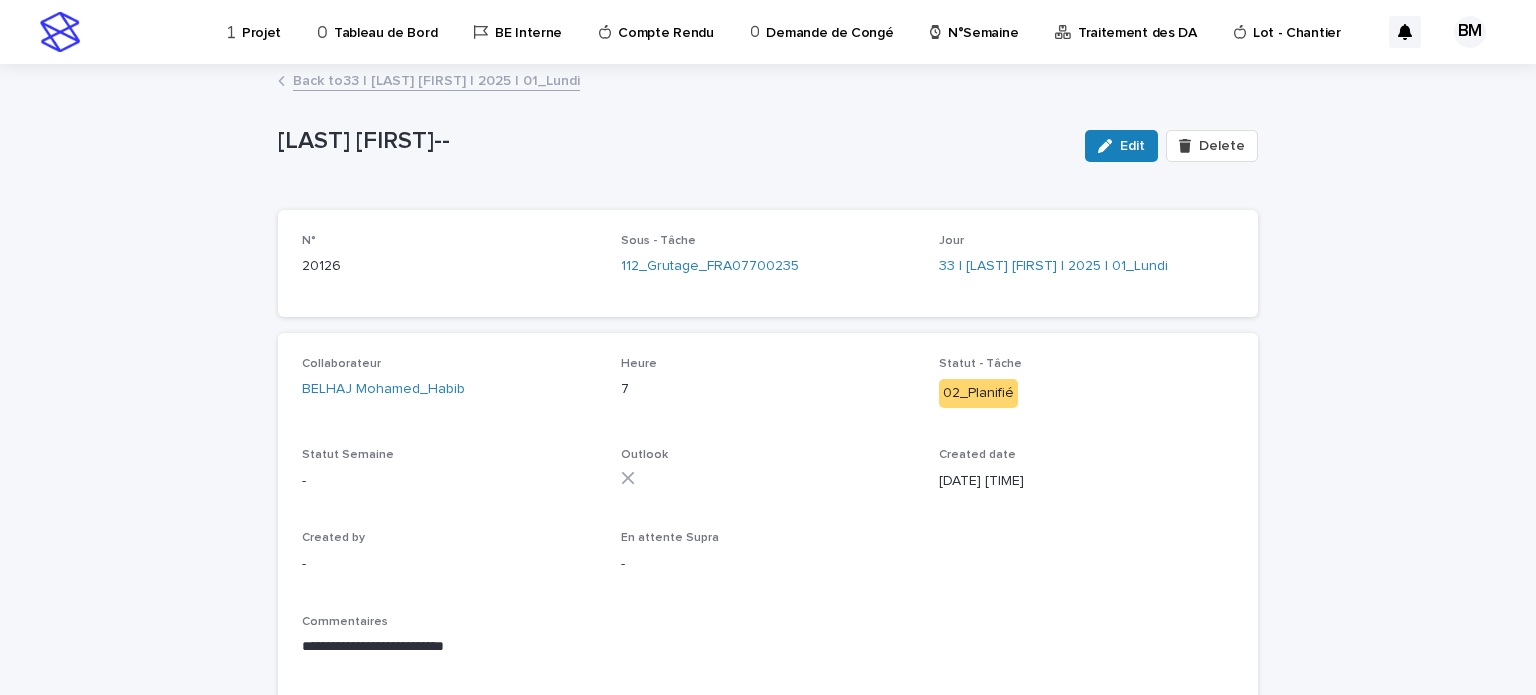 click on "Back to  33 | [LAST] [FIRST] | 2025 | 01_Lundi" at bounding box center [436, 79] 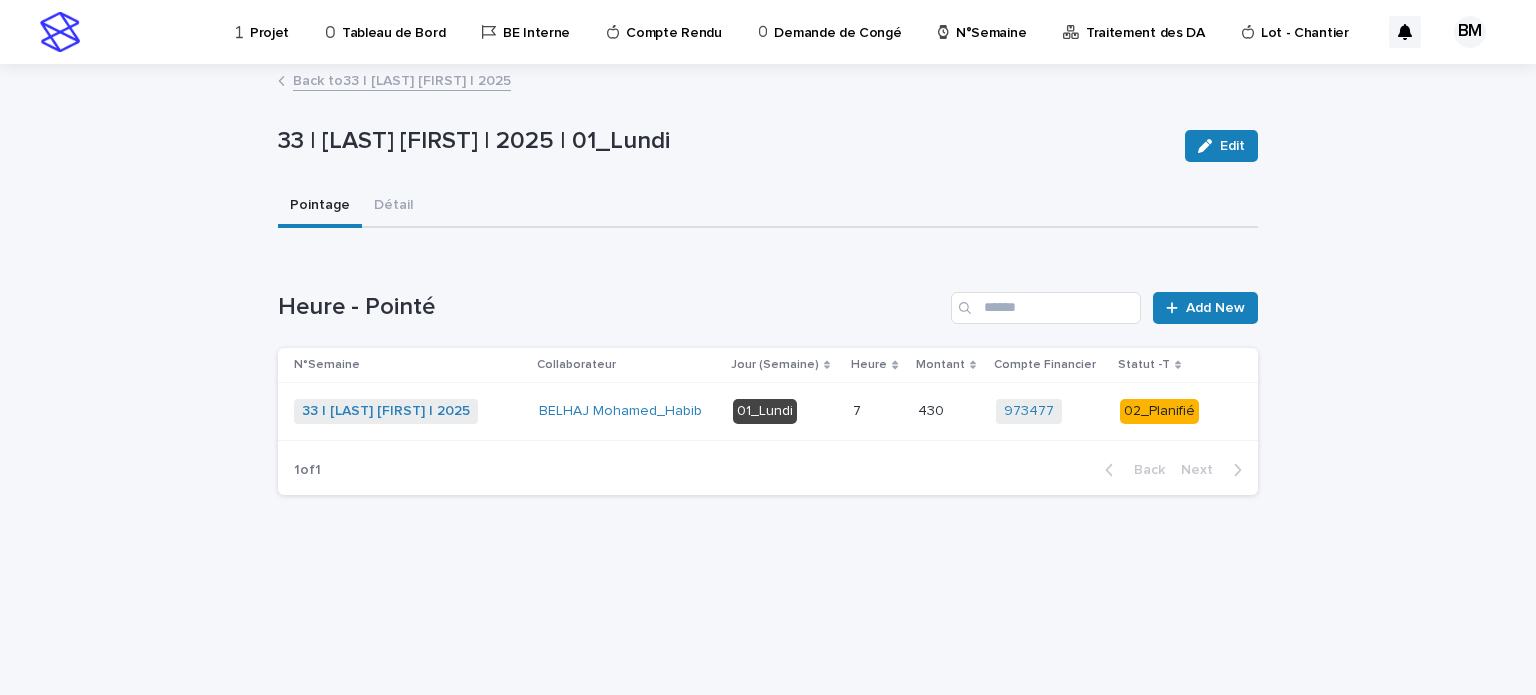 click on "Back to  33 | [LAST] [FIRST] | 2025" at bounding box center (402, 79) 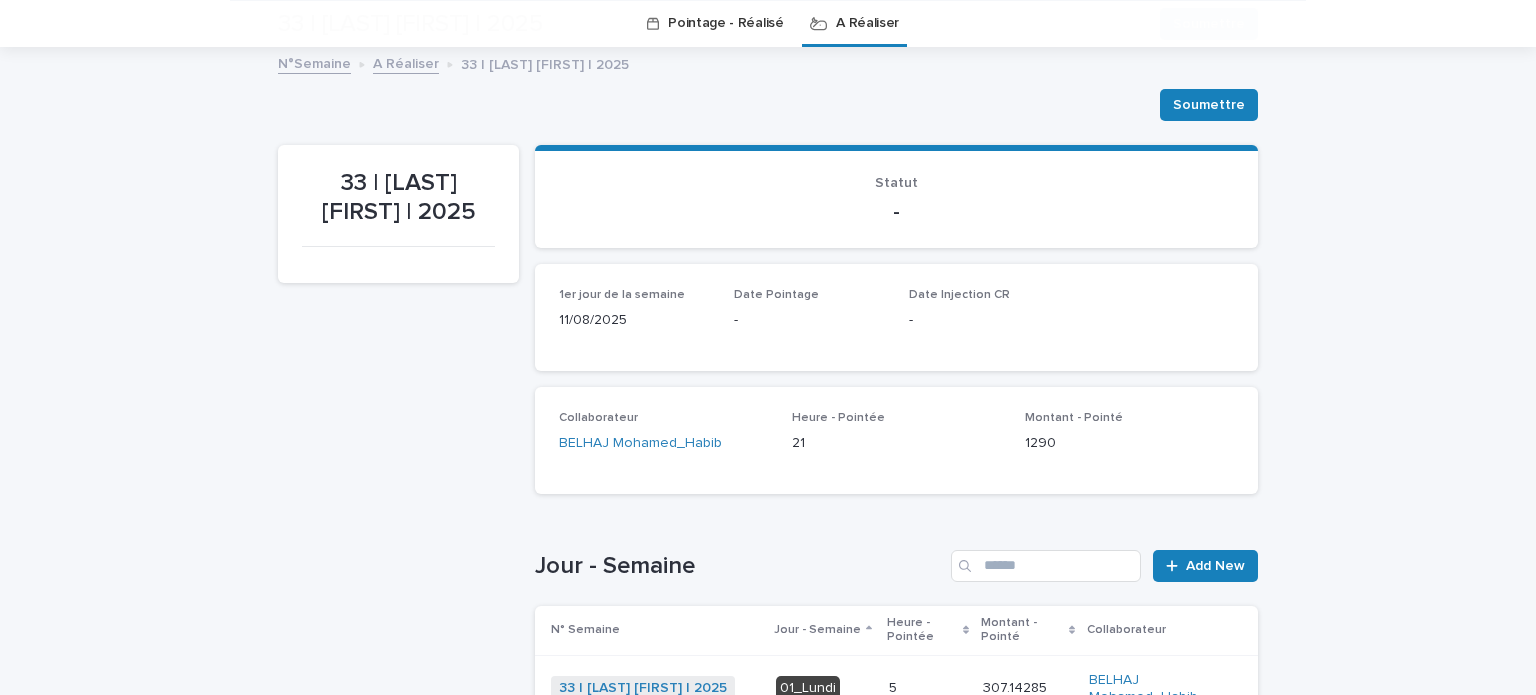 scroll, scrollTop: 364, scrollLeft: 0, axis: vertical 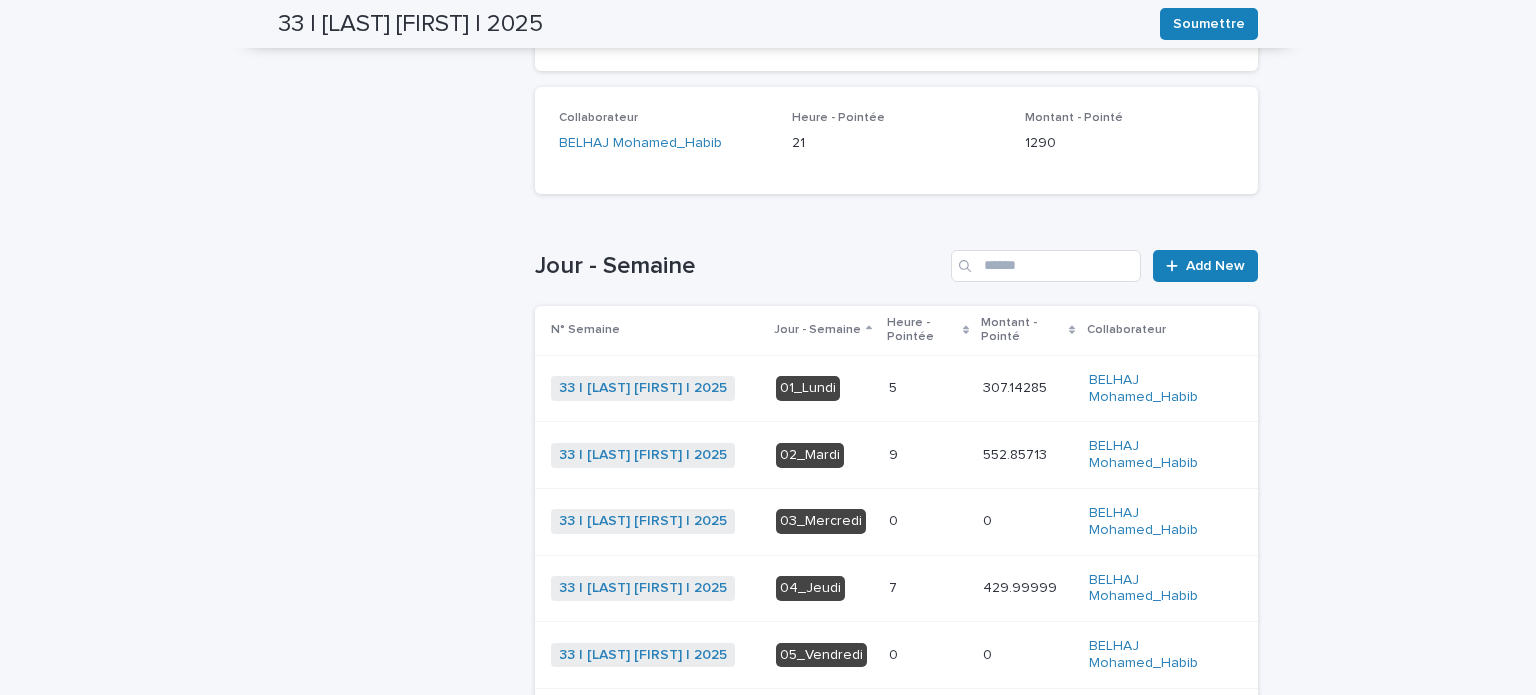 click at bounding box center [928, 455] 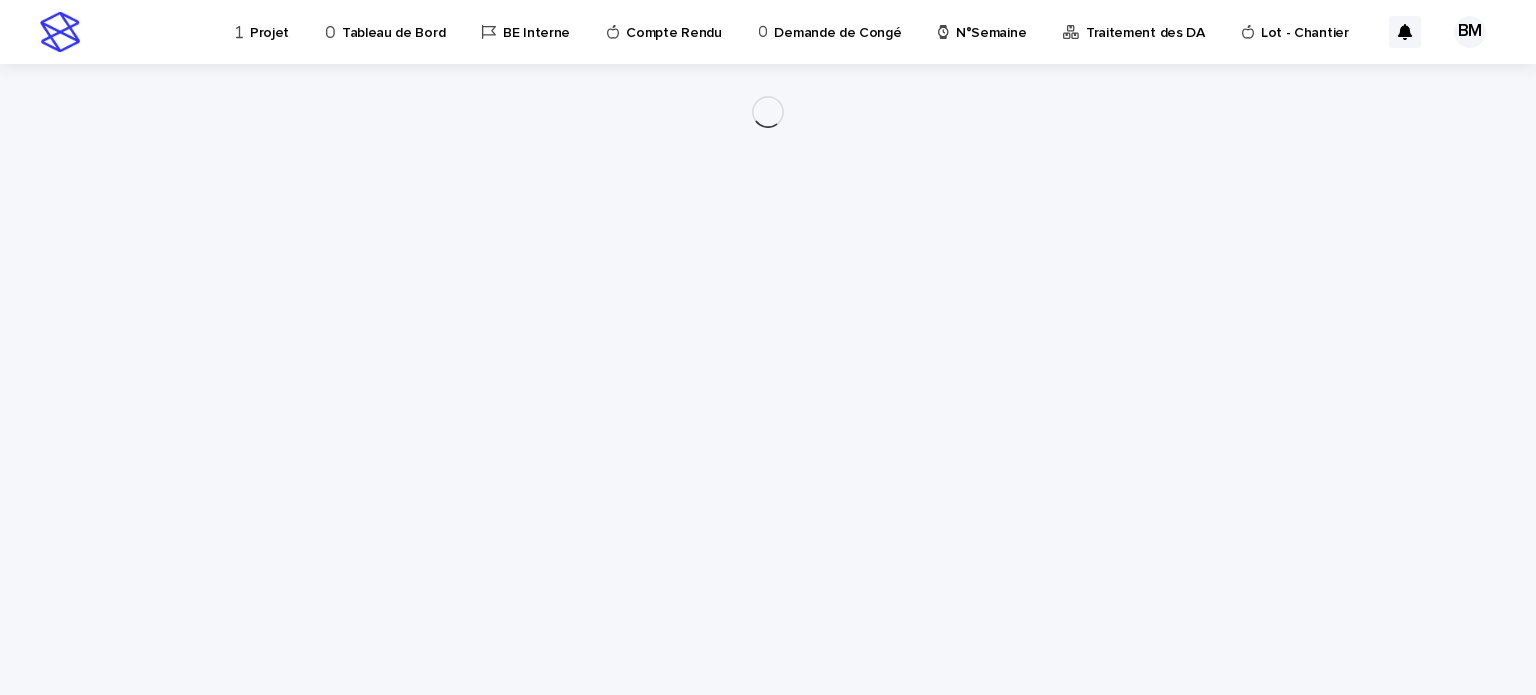 scroll, scrollTop: 0, scrollLeft: 0, axis: both 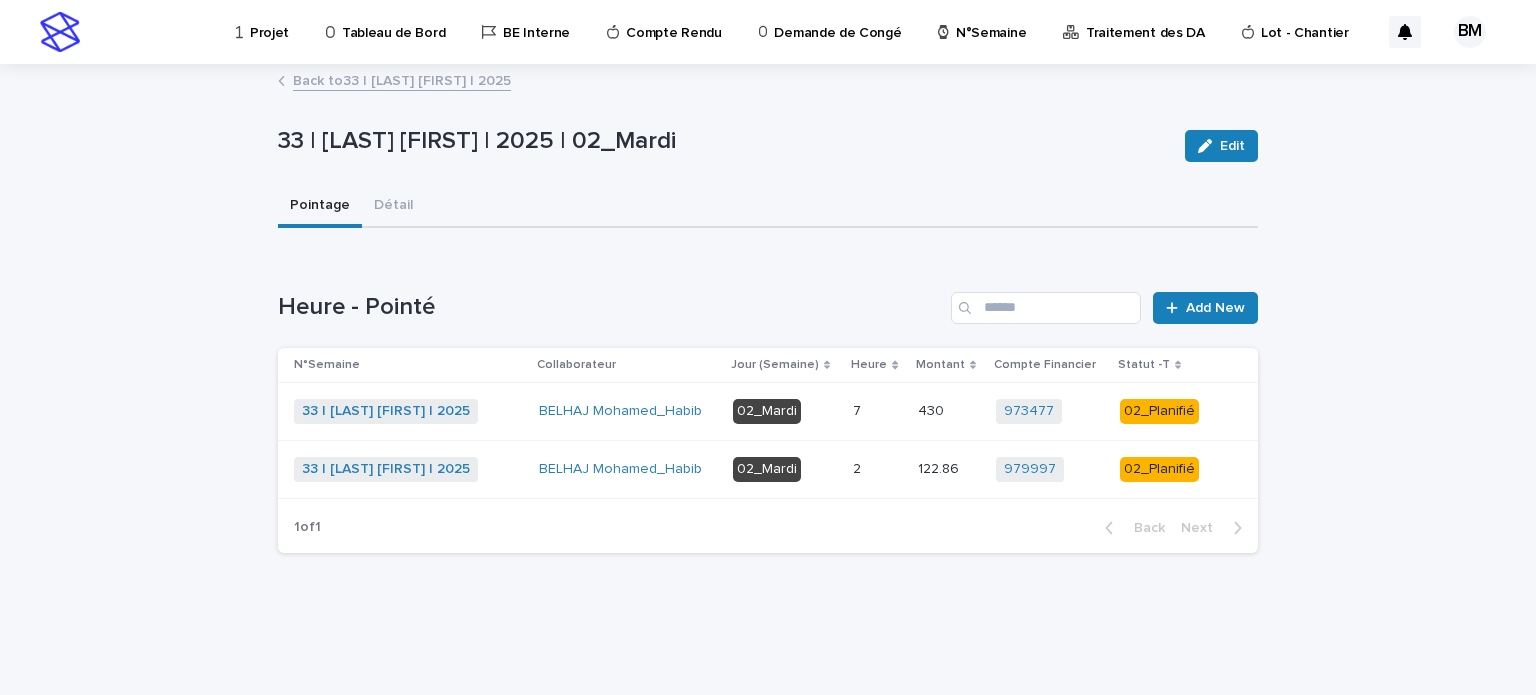 click at bounding box center [877, 469] 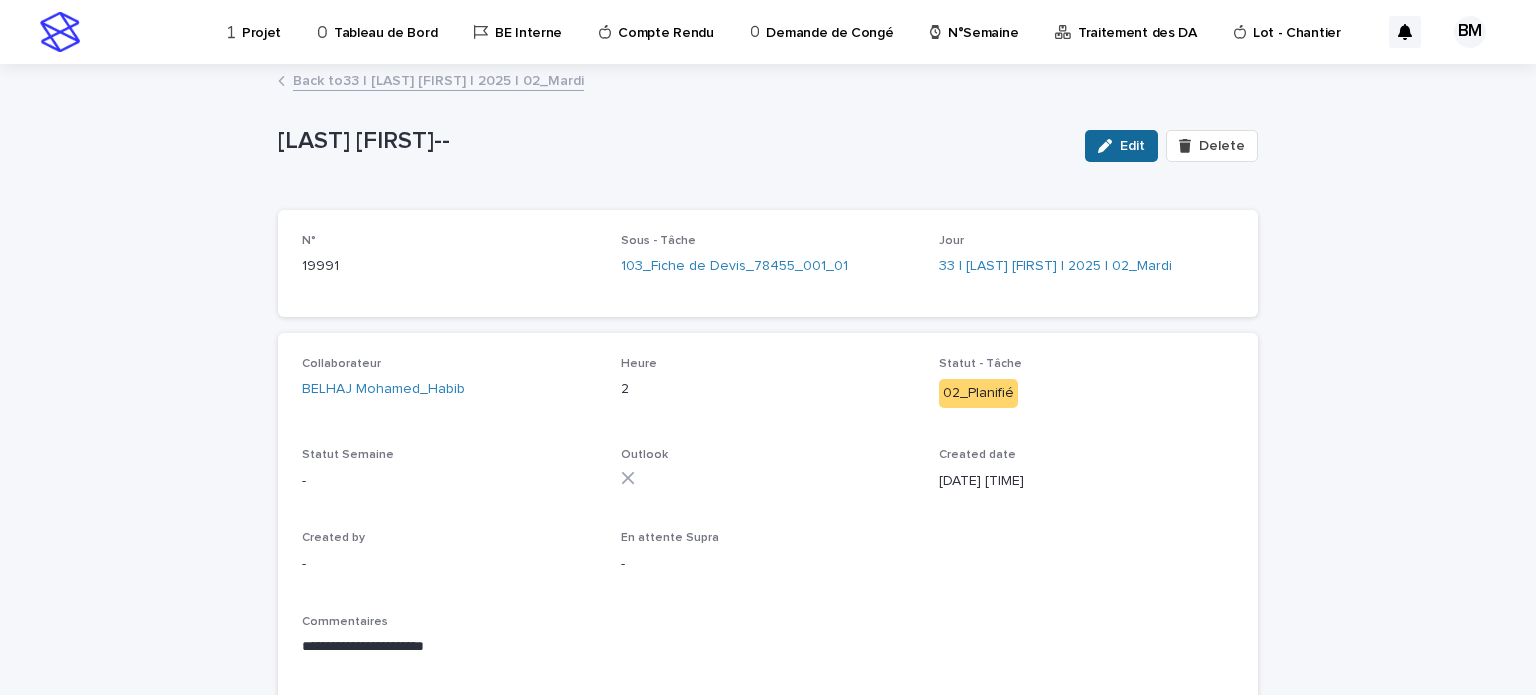 click at bounding box center (1109, 146) 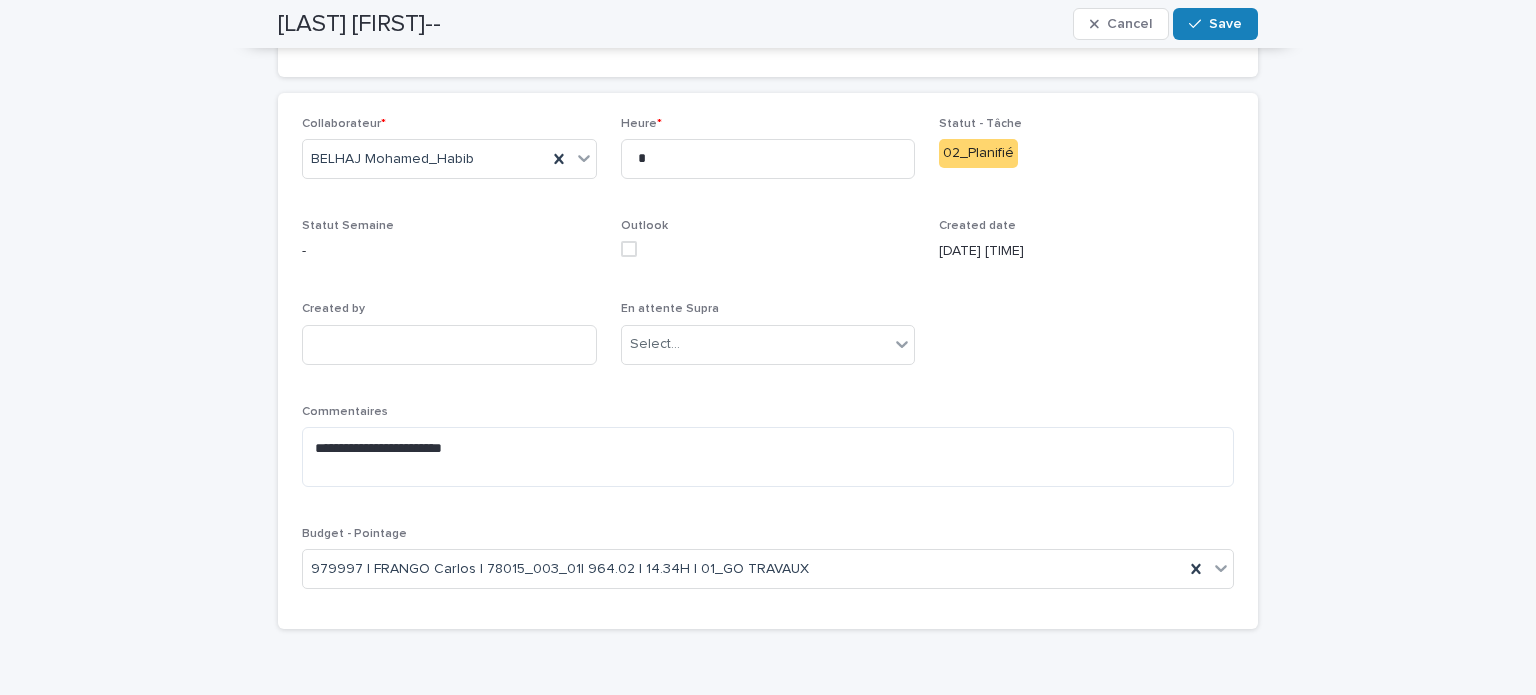 scroll, scrollTop: 200, scrollLeft: 0, axis: vertical 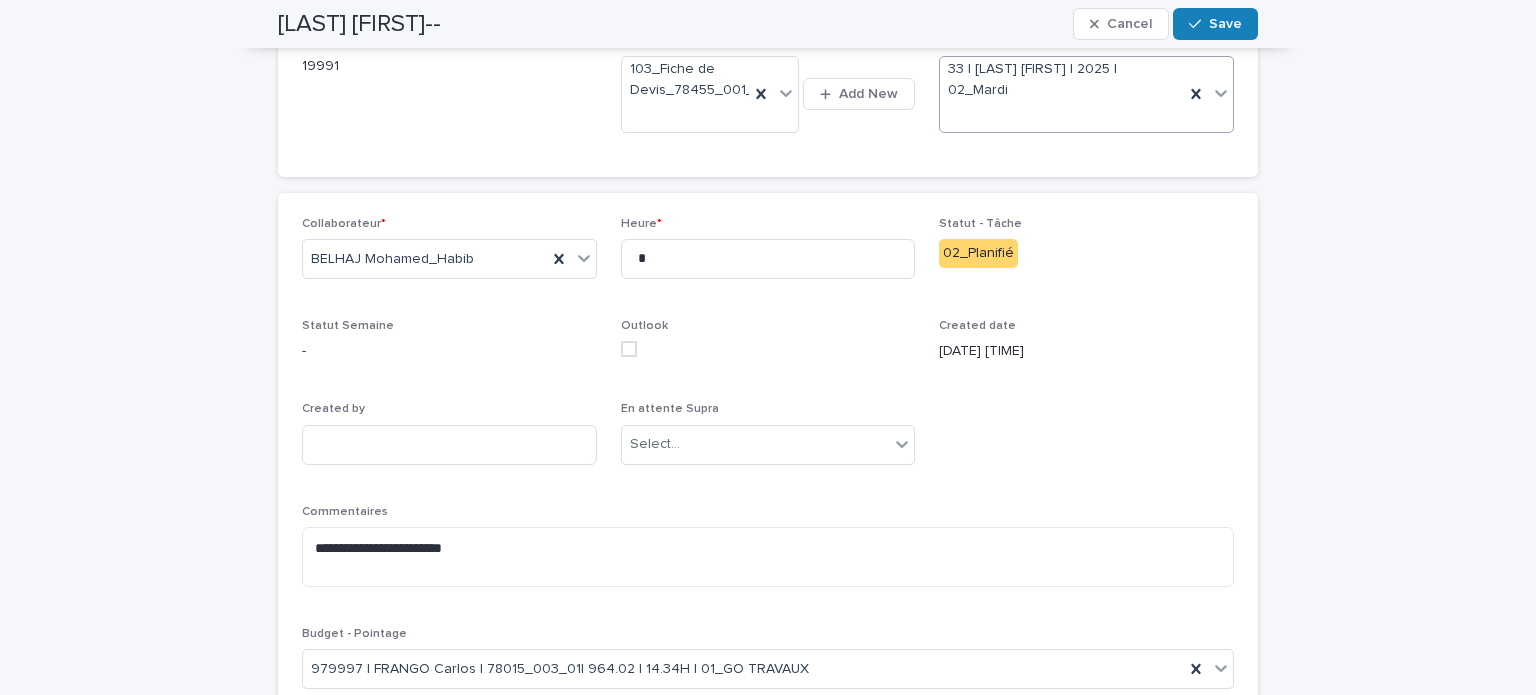 click on "33 | [LAST] [FIRST] | 2025 | 02_Mardi" at bounding box center [1062, 94] 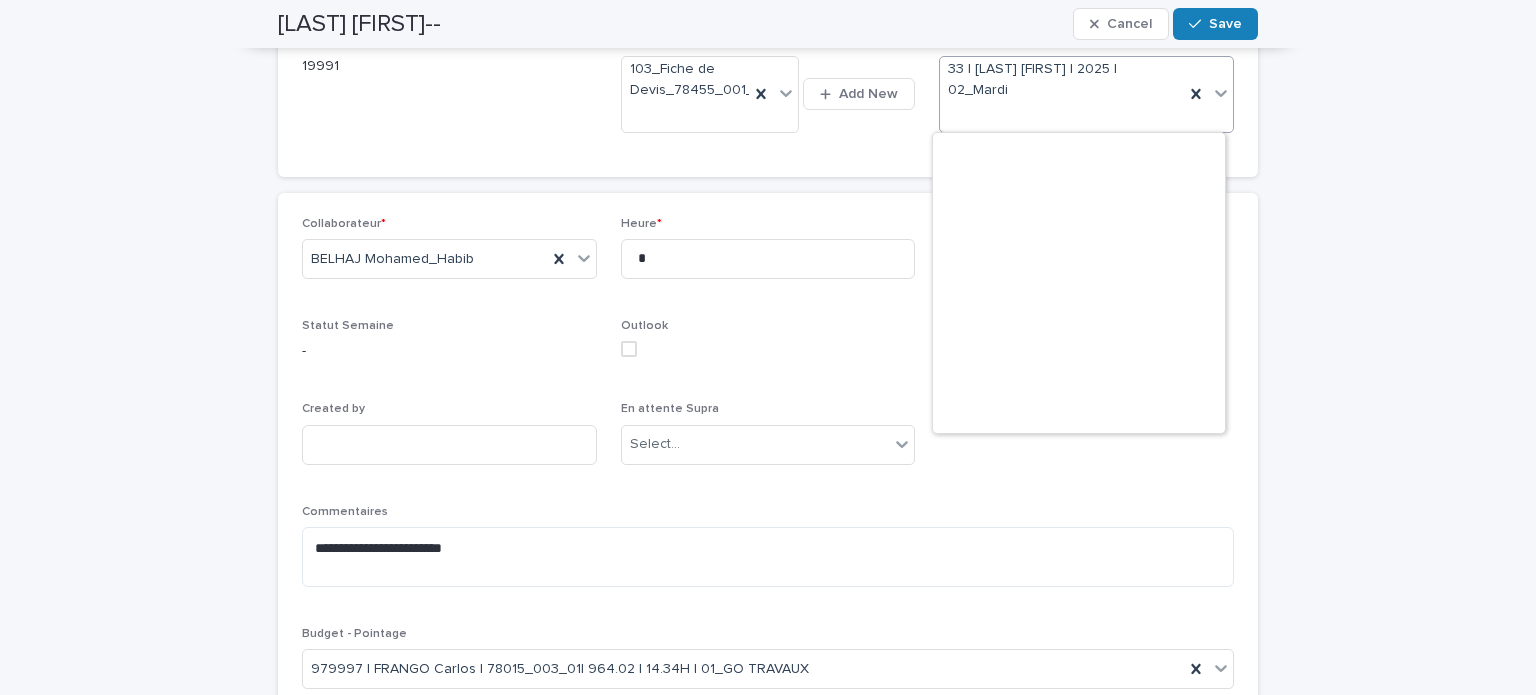 scroll, scrollTop: 18620, scrollLeft: 0, axis: vertical 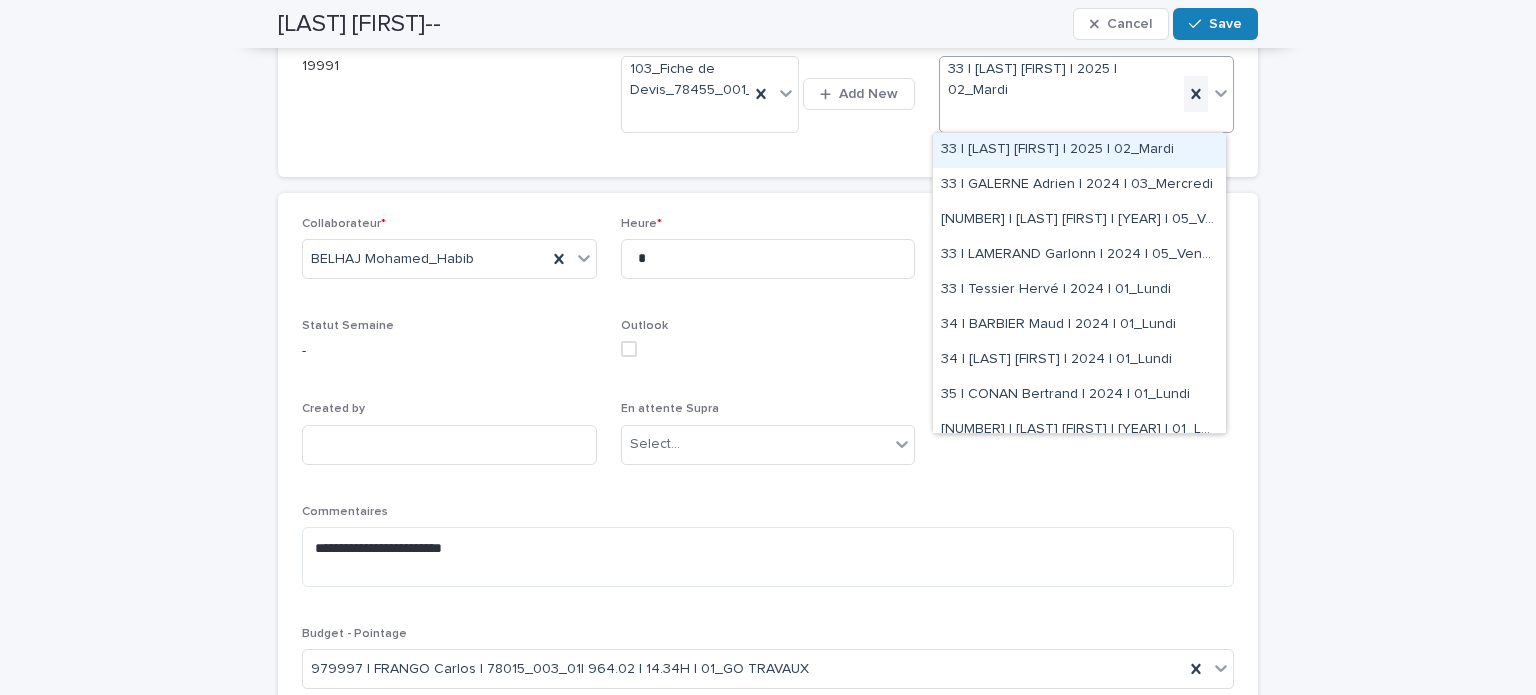 click 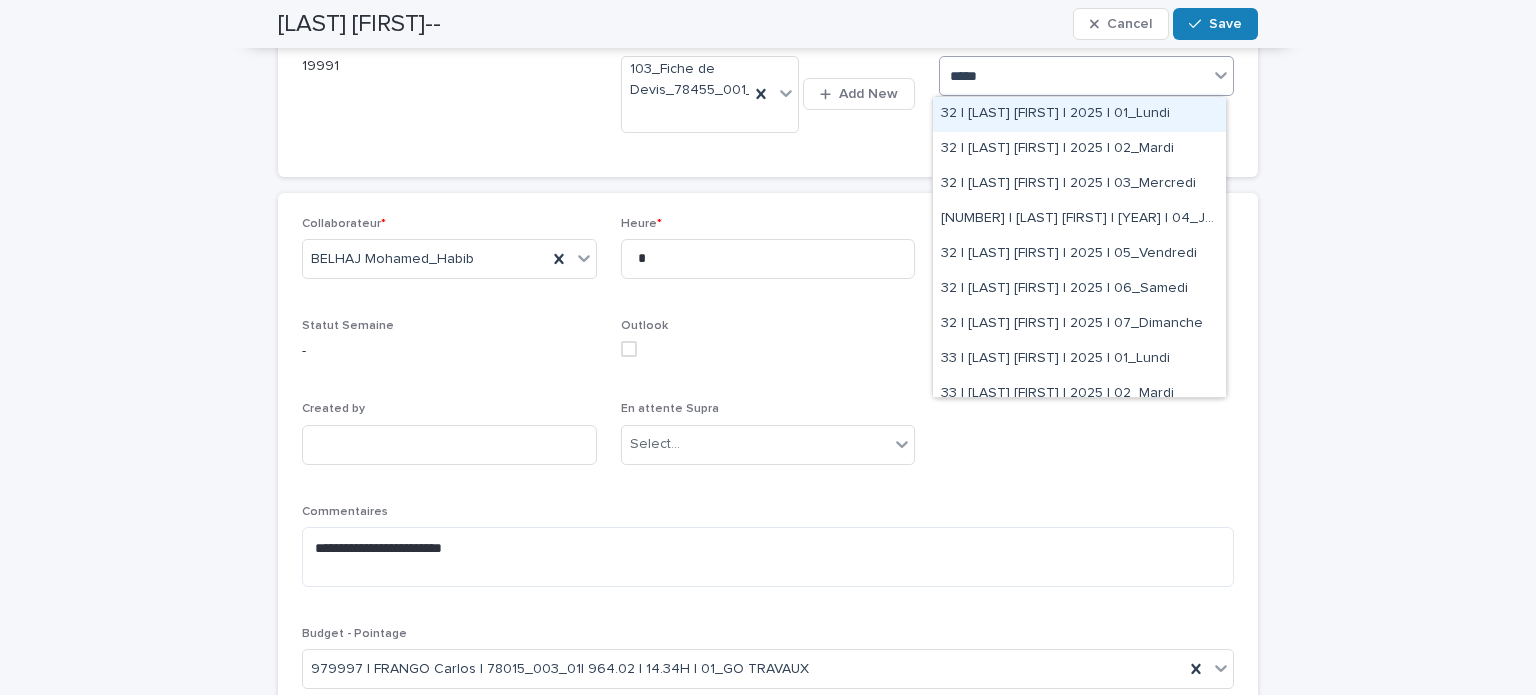 type on "******" 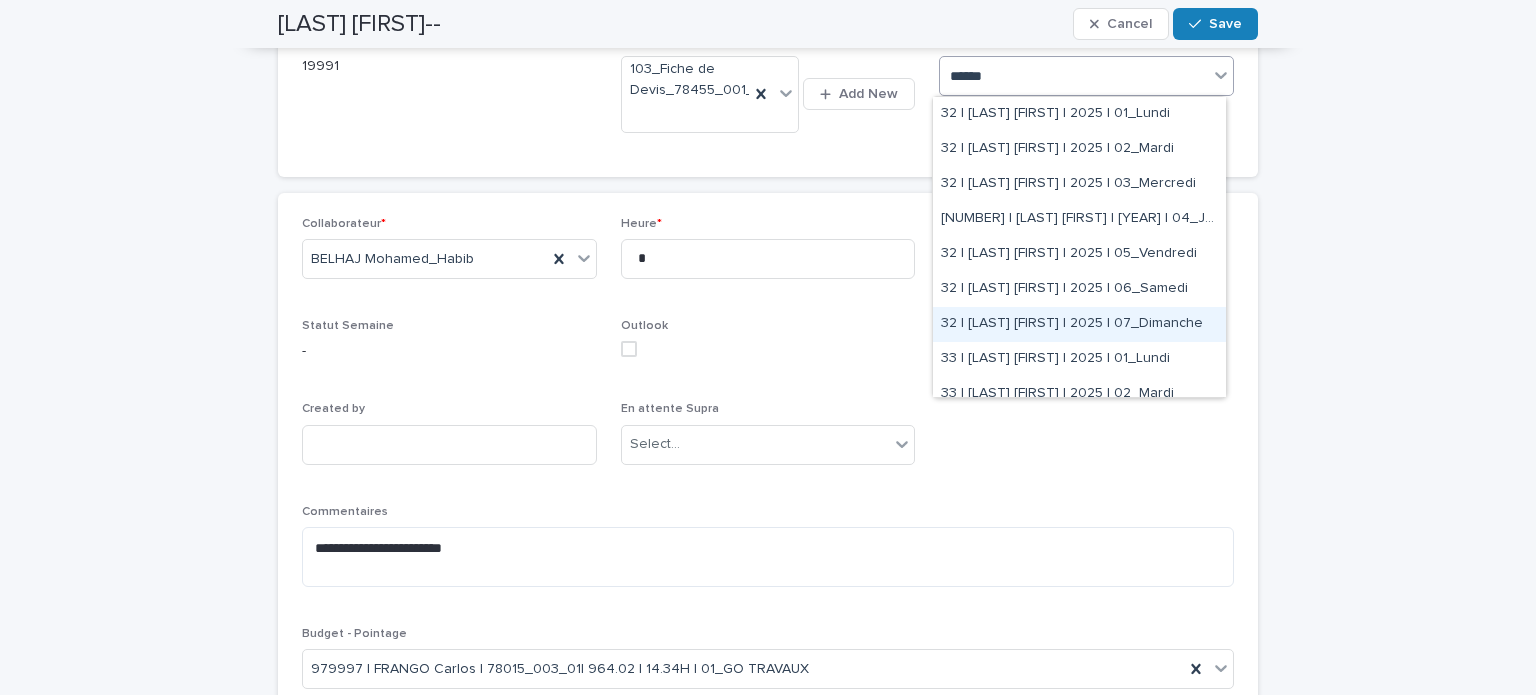 scroll, scrollTop: 100, scrollLeft: 0, axis: vertical 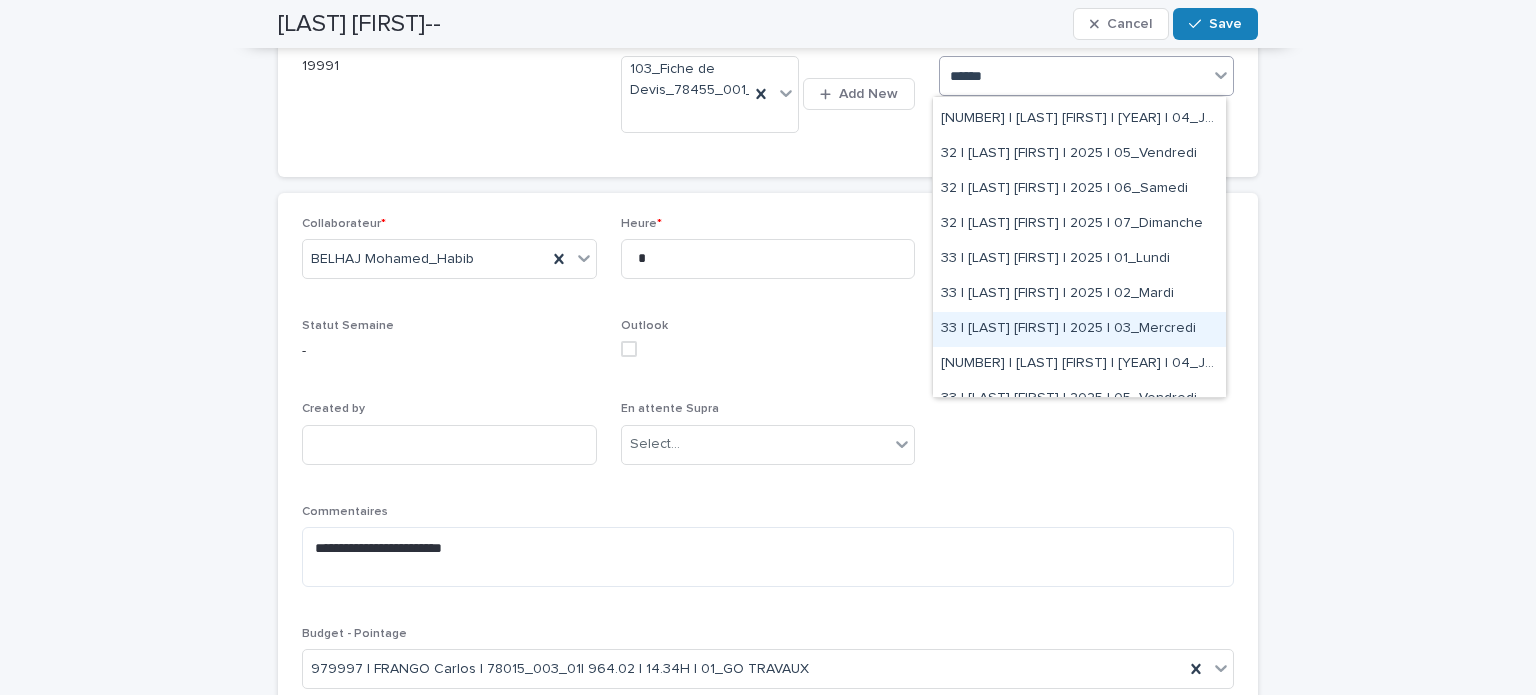 click on "33 | [LAST] [FIRST] | 2025 | 03_Mercredi" at bounding box center (1079, 329) 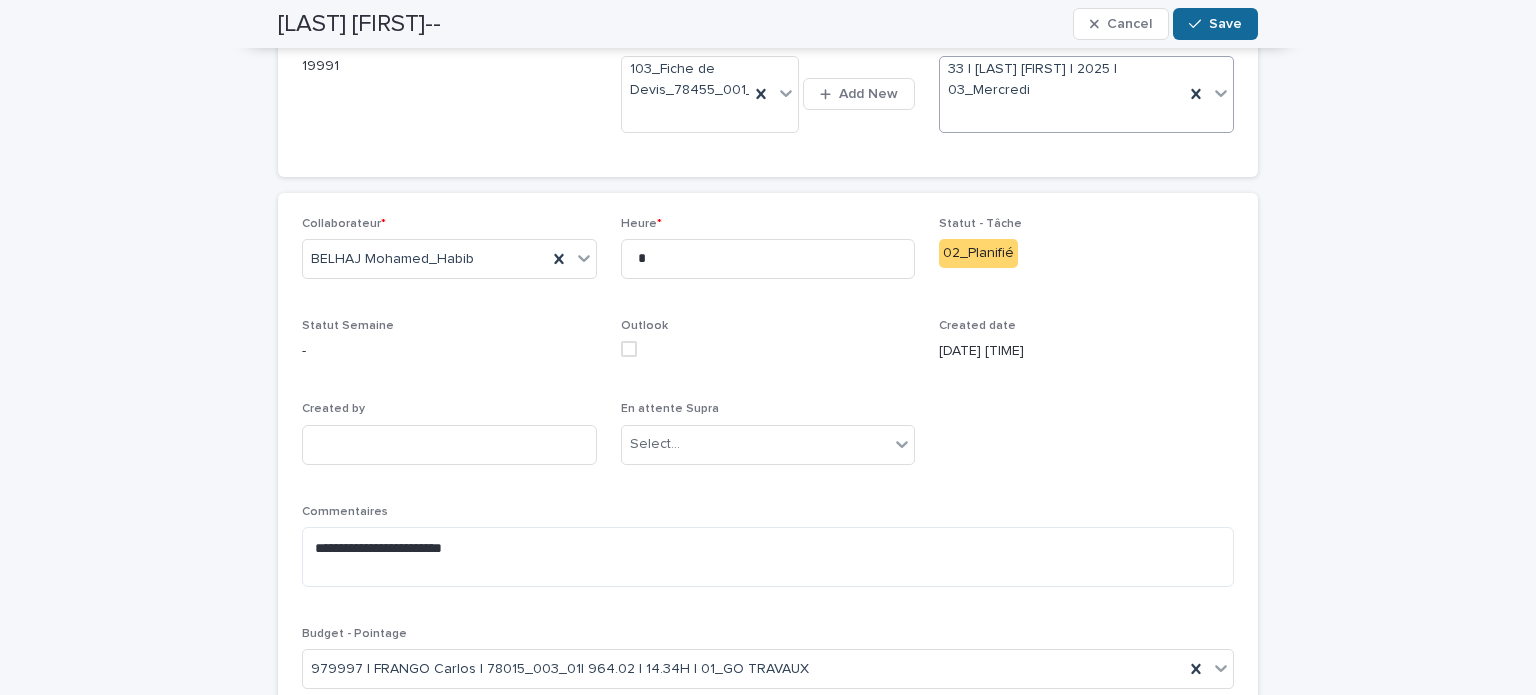 click on "Save" at bounding box center (1225, 24) 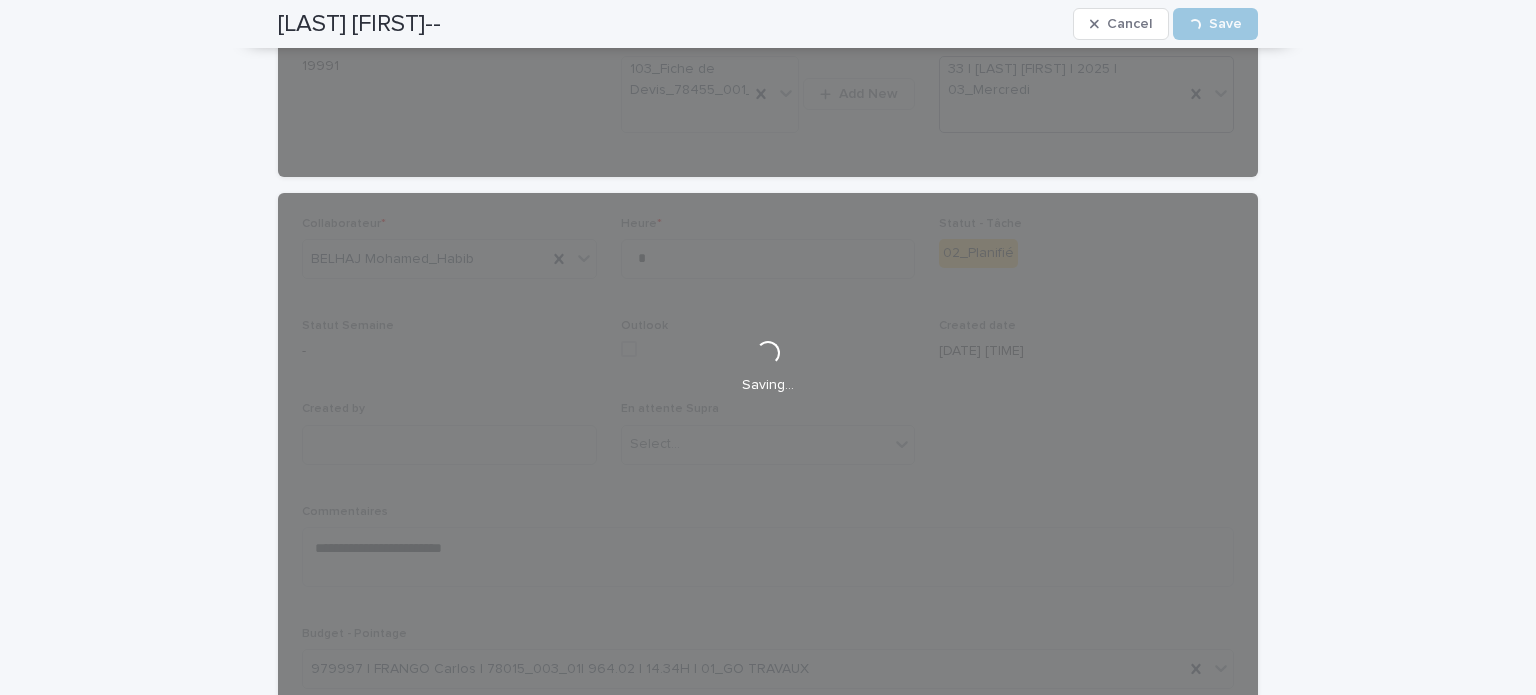 scroll, scrollTop: 136, scrollLeft: 0, axis: vertical 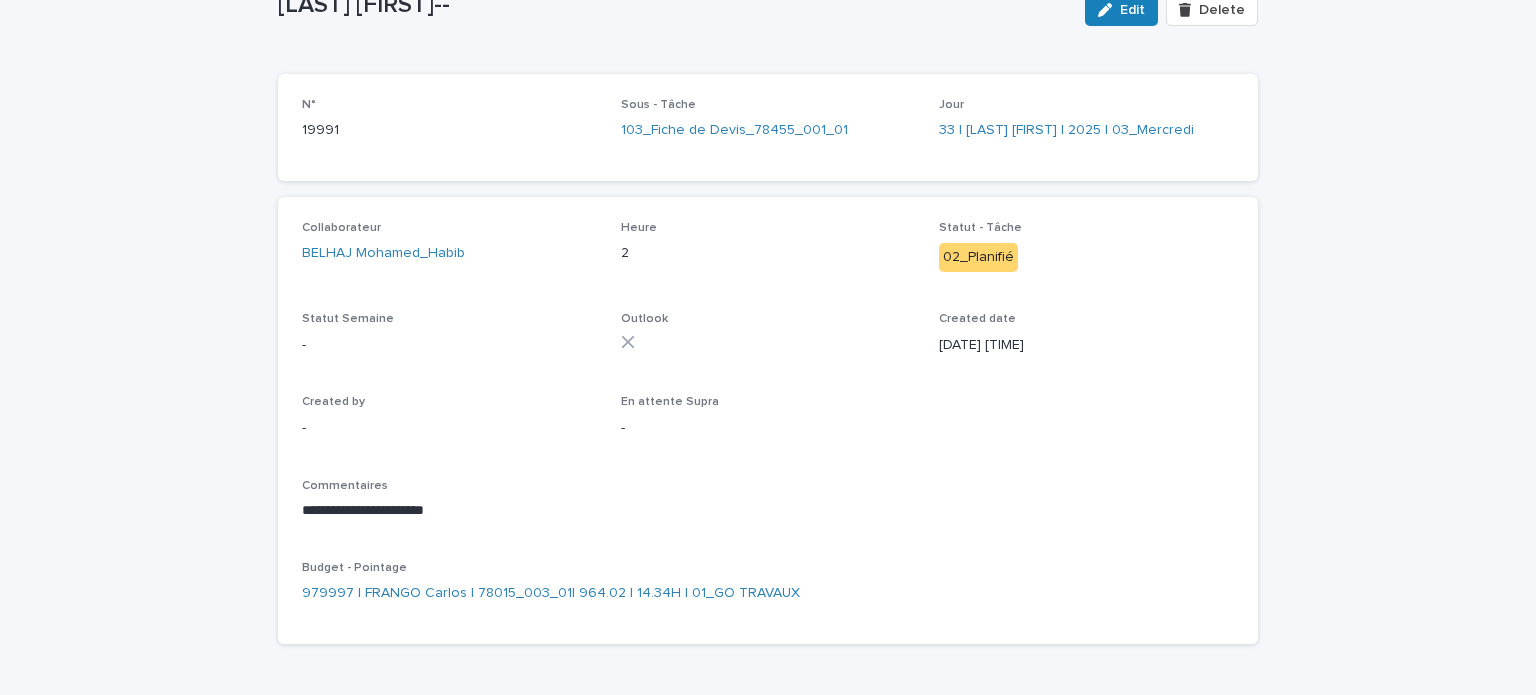 click on "**********" at bounding box center [768, 345] 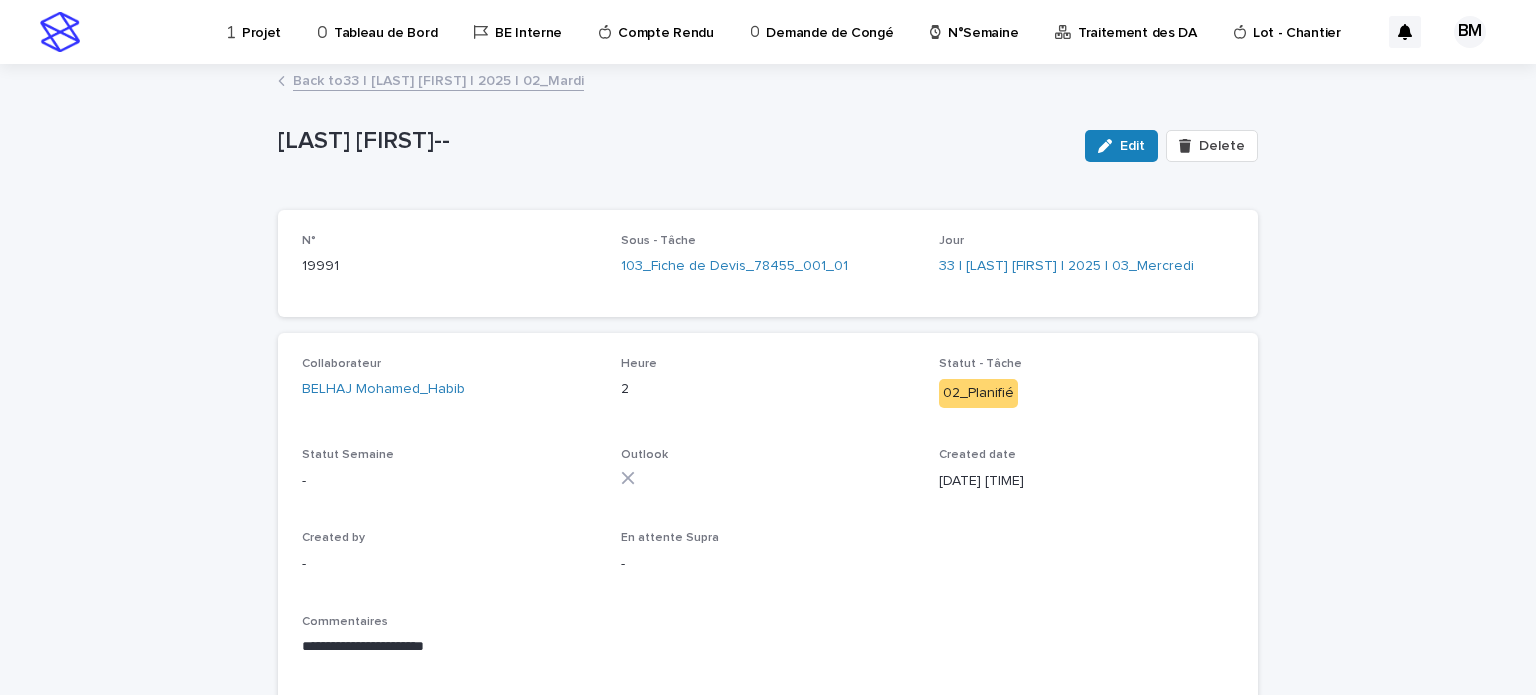 click on "Back to  33 | [LAST] [FIRST] | 2025 | 02_Mardi" at bounding box center [438, 79] 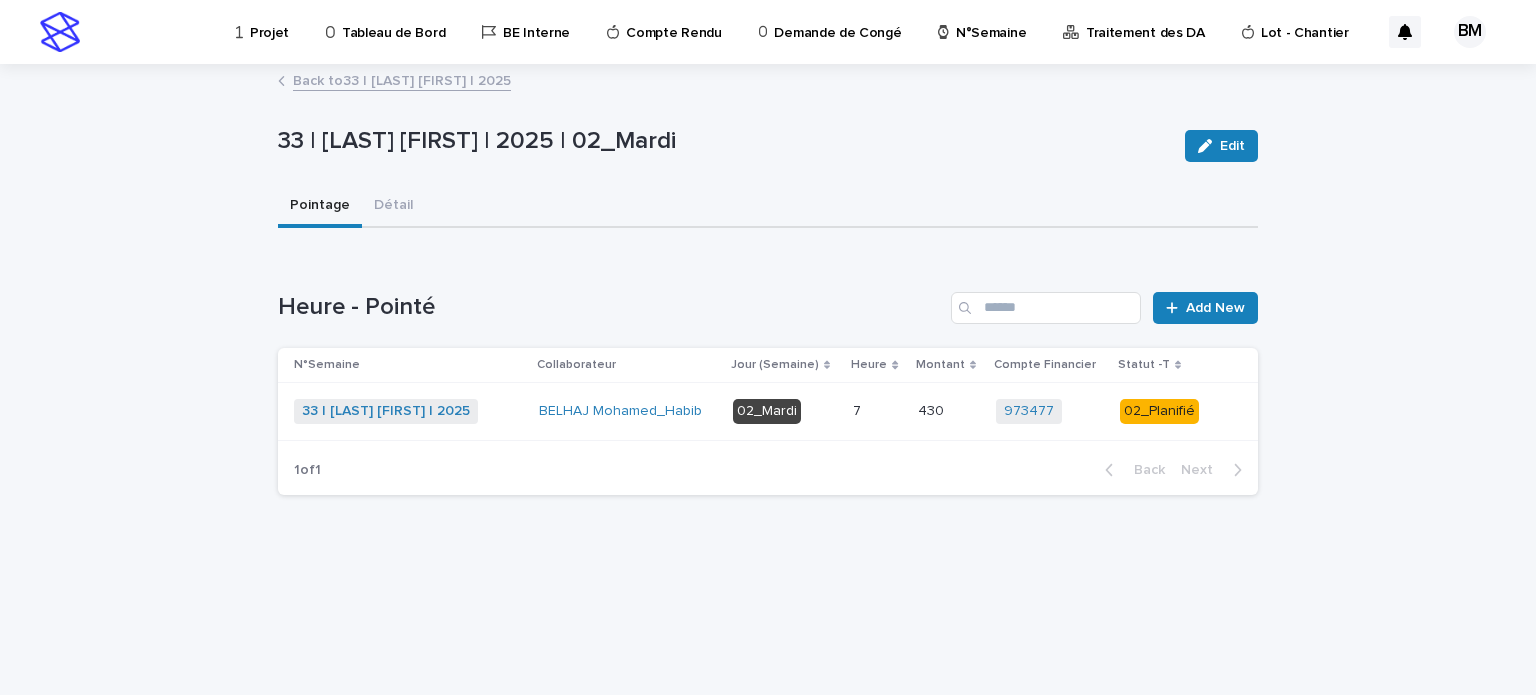 click on "Back to  33 | [LAST] [FIRST] | 2025" at bounding box center (402, 79) 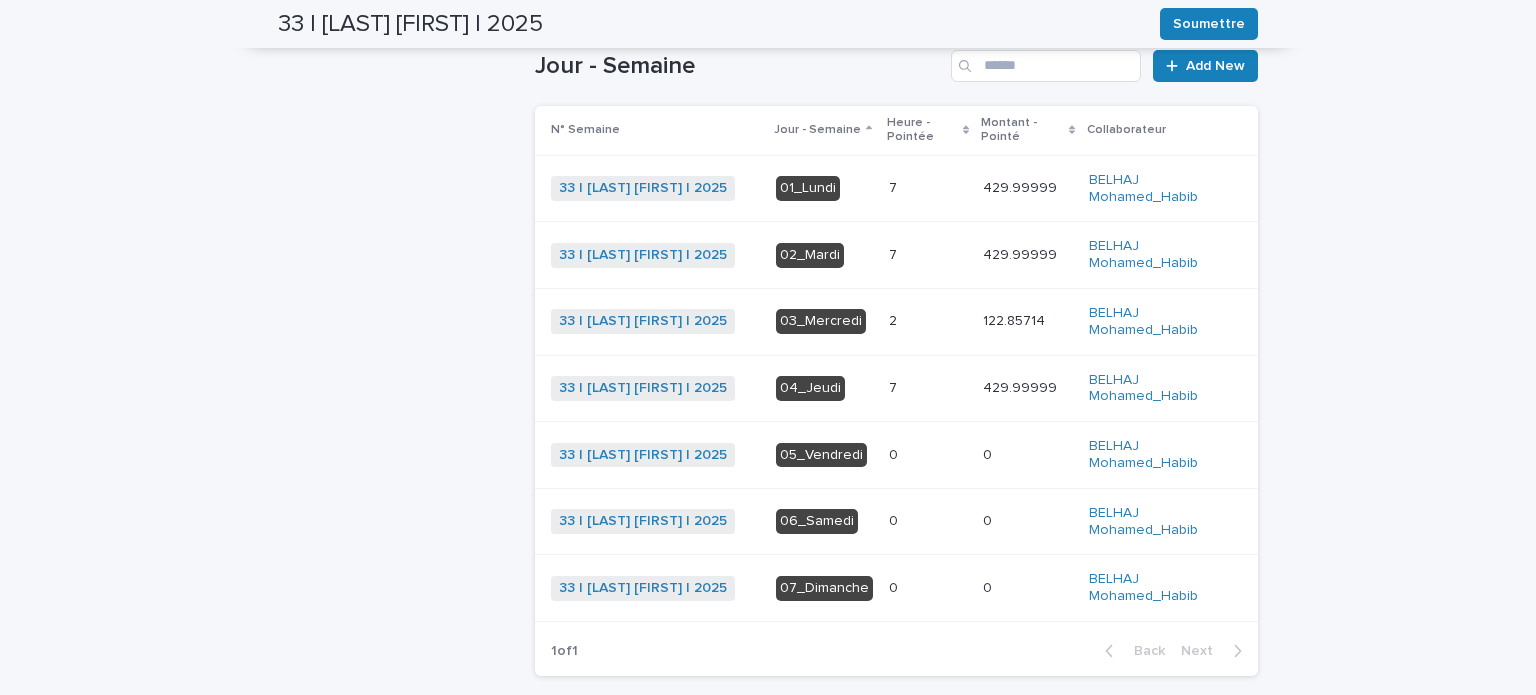 scroll, scrollTop: 658, scrollLeft: 0, axis: vertical 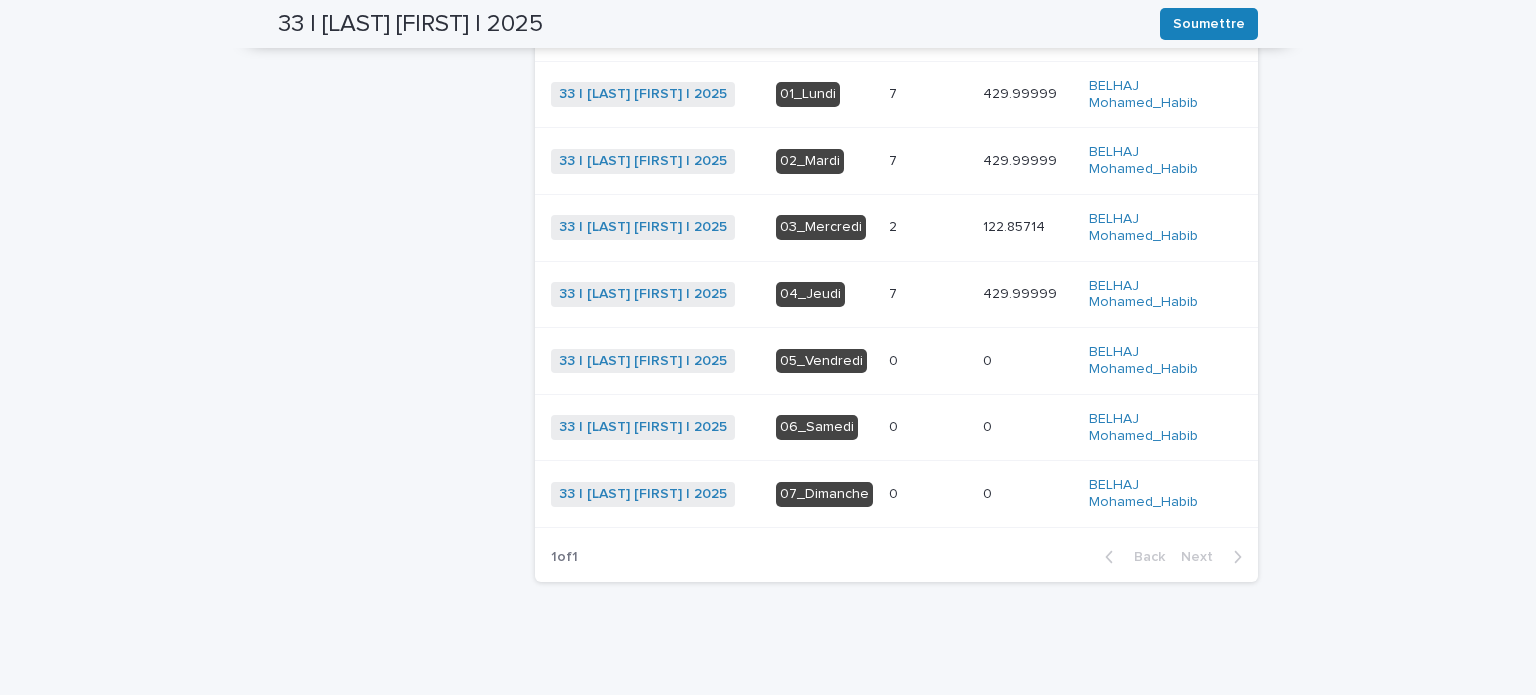 click on "7 7" at bounding box center (928, 294) 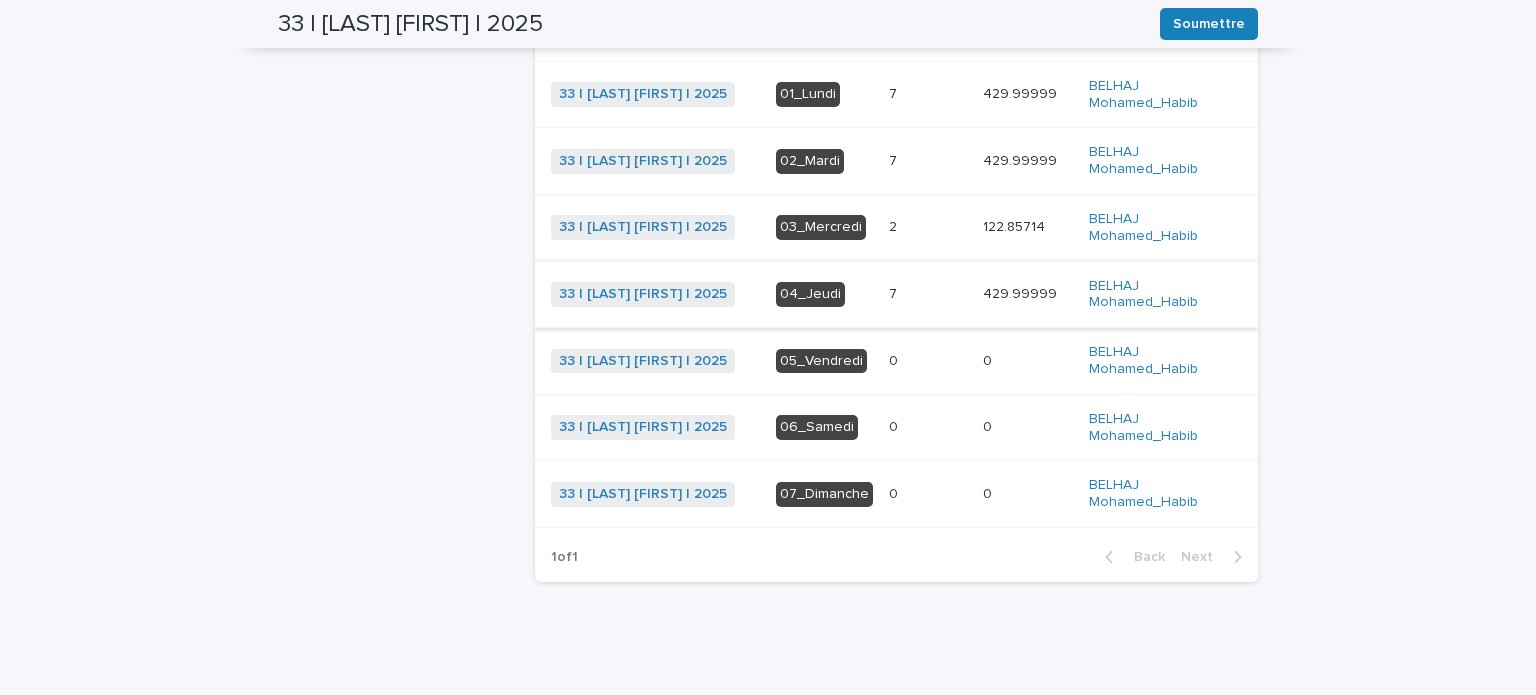 scroll, scrollTop: 0, scrollLeft: 0, axis: both 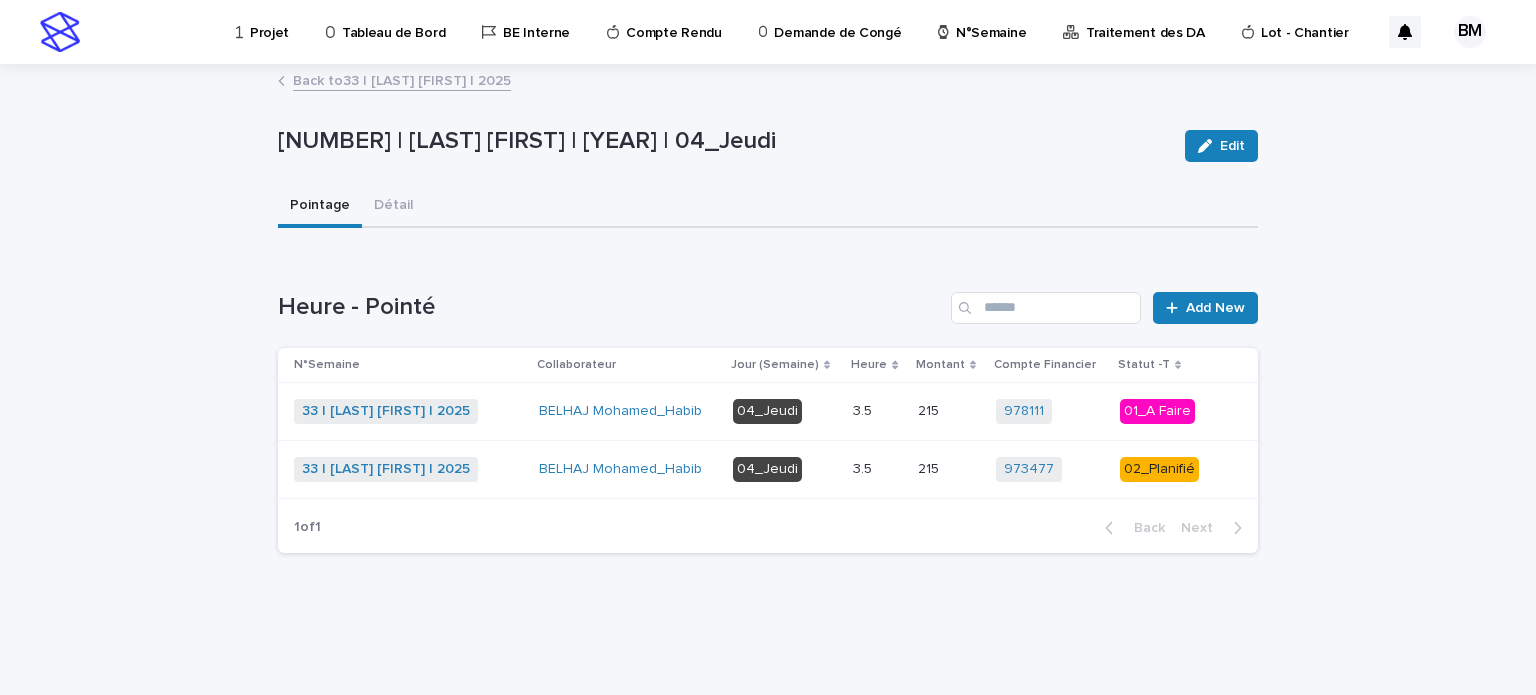 click on "04_Jeudi" at bounding box center [785, 412] 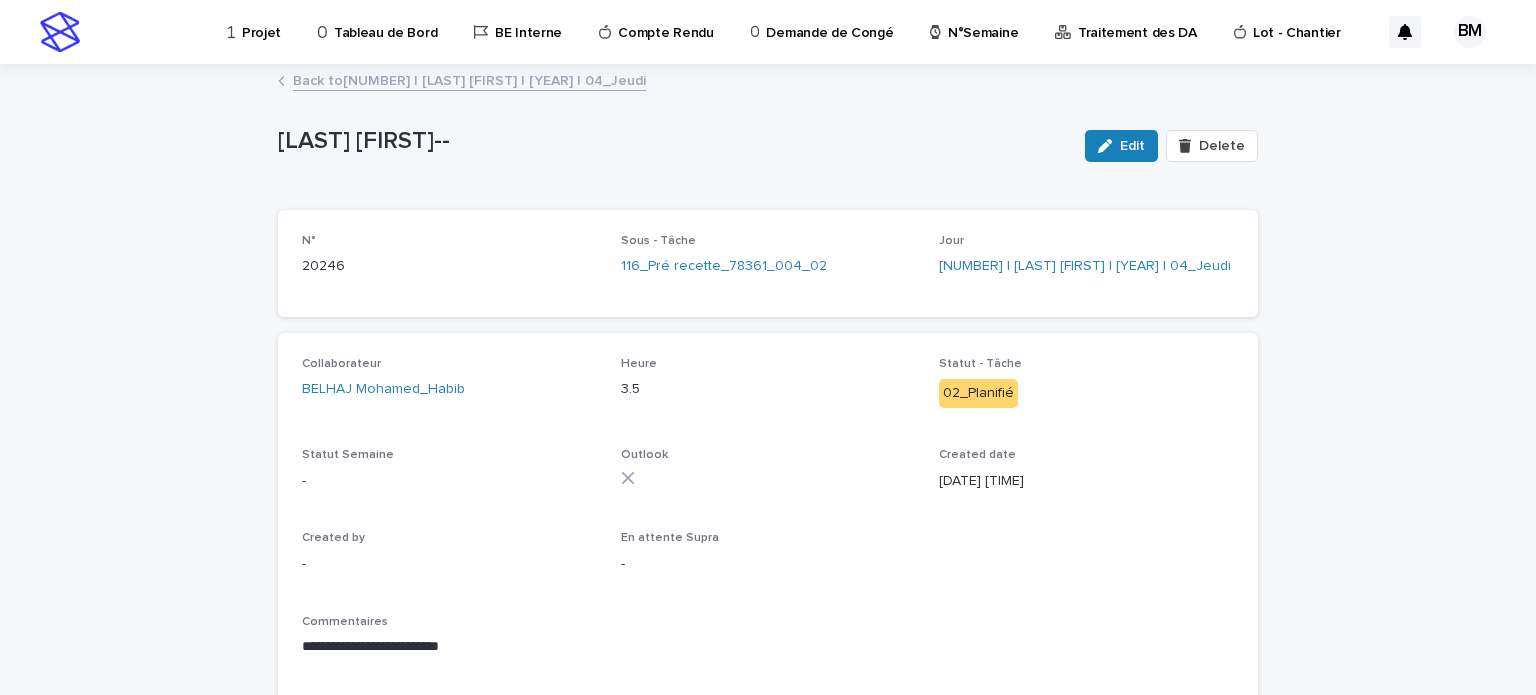 click on "Back to  33 | [LAST] [FIRST] | 2025 | 04_Jeudi" at bounding box center [469, 79] 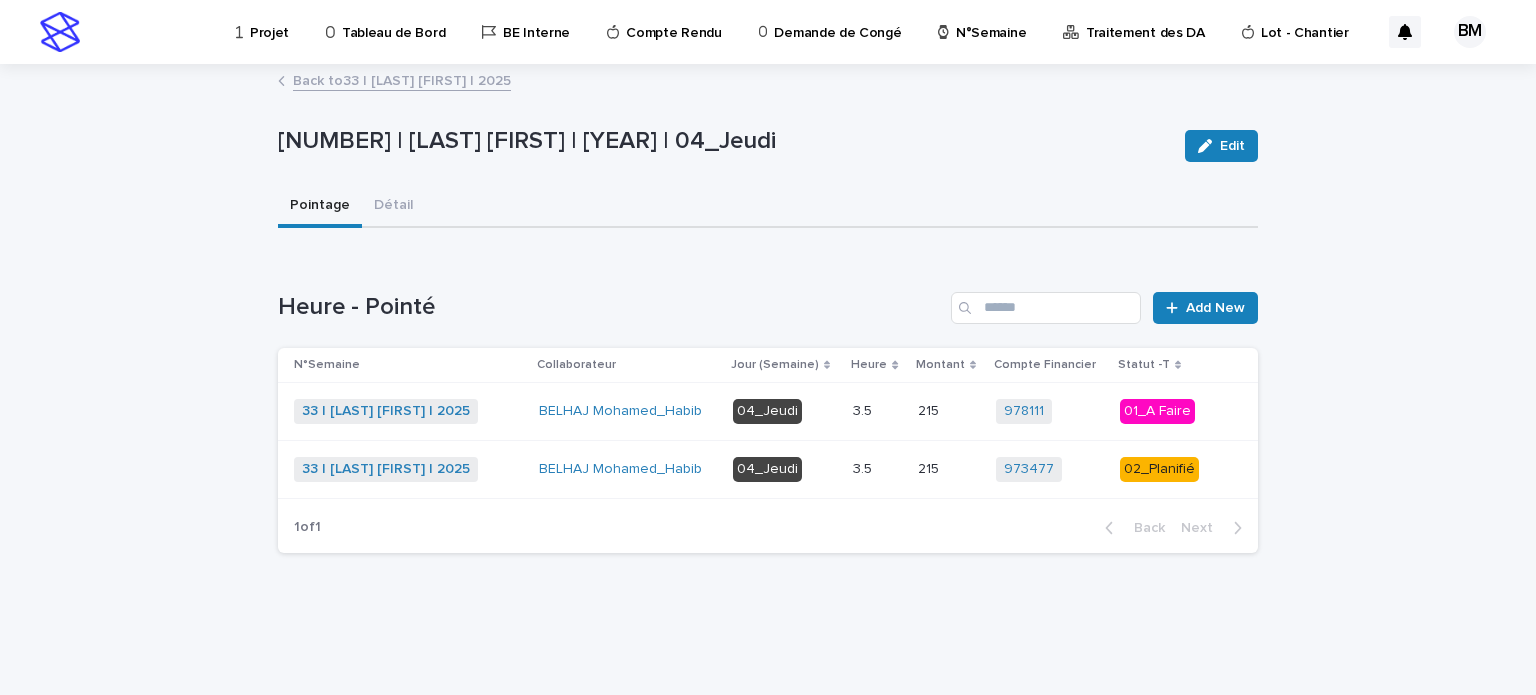 click on "3.5 3.5" at bounding box center (877, 469) 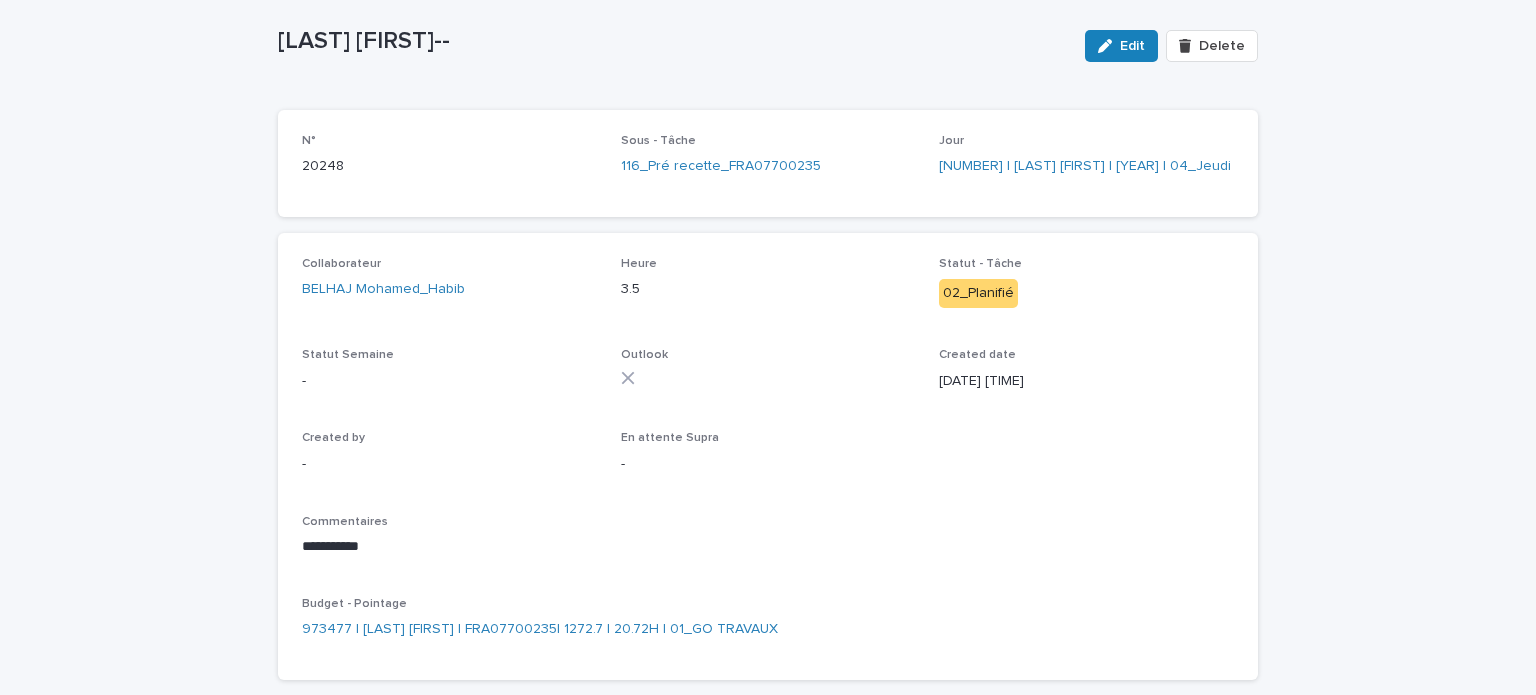 scroll, scrollTop: 0, scrollLeft: 0, axis: both 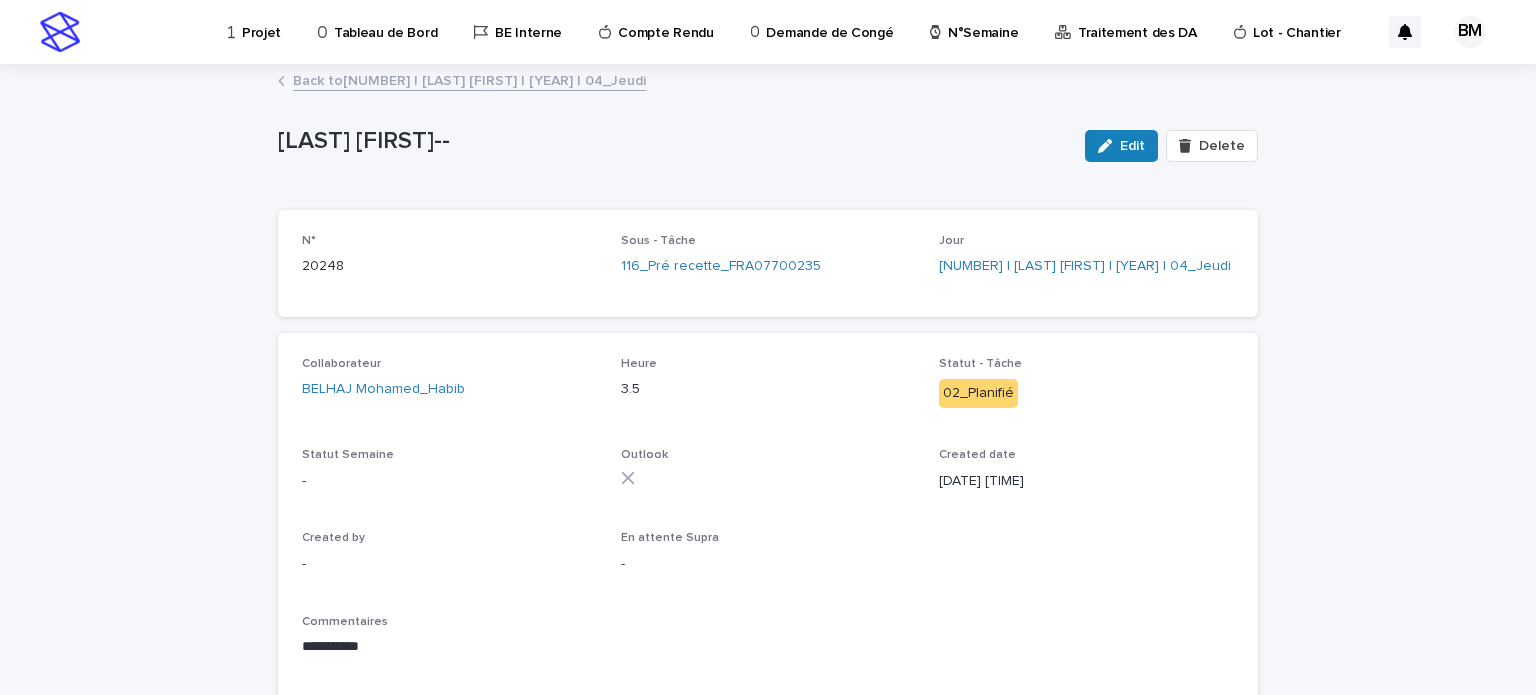click on "Edit" at bounding box center [1132, 146] 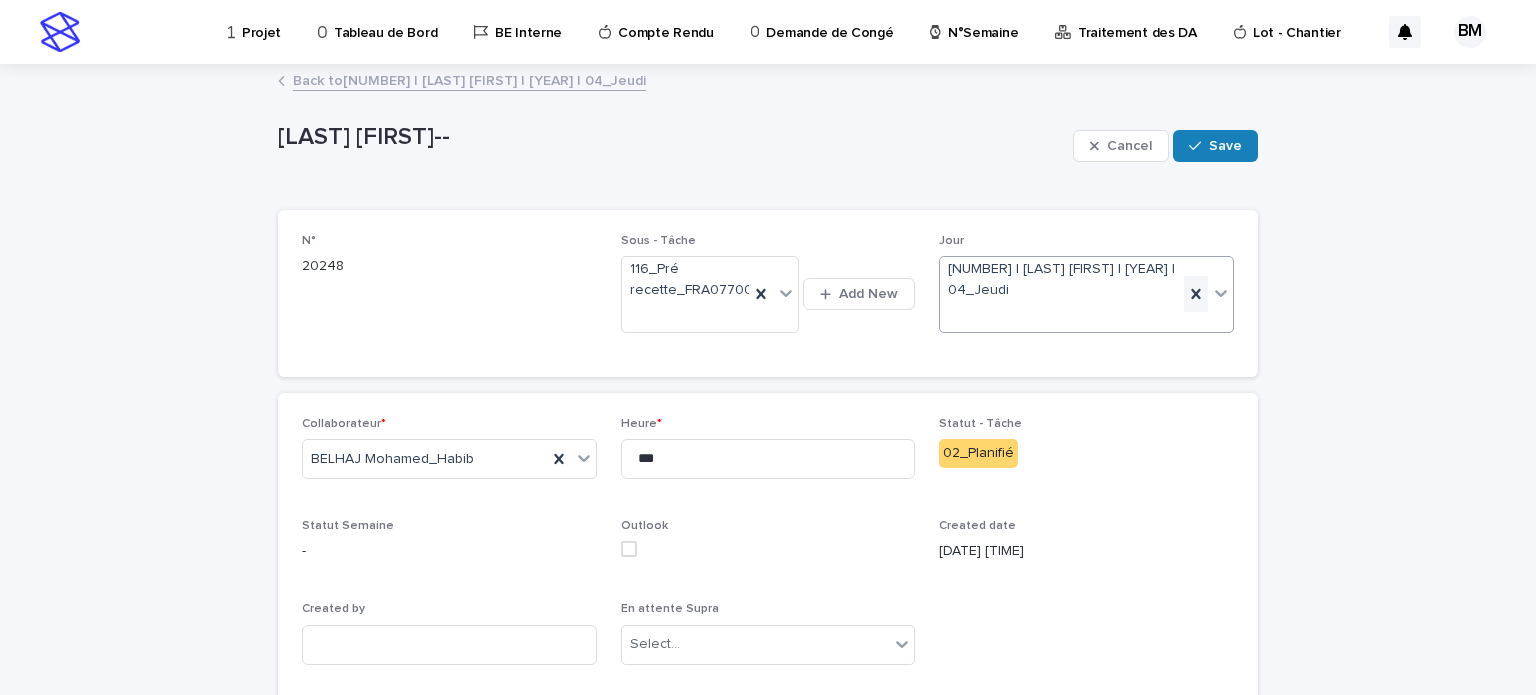 click 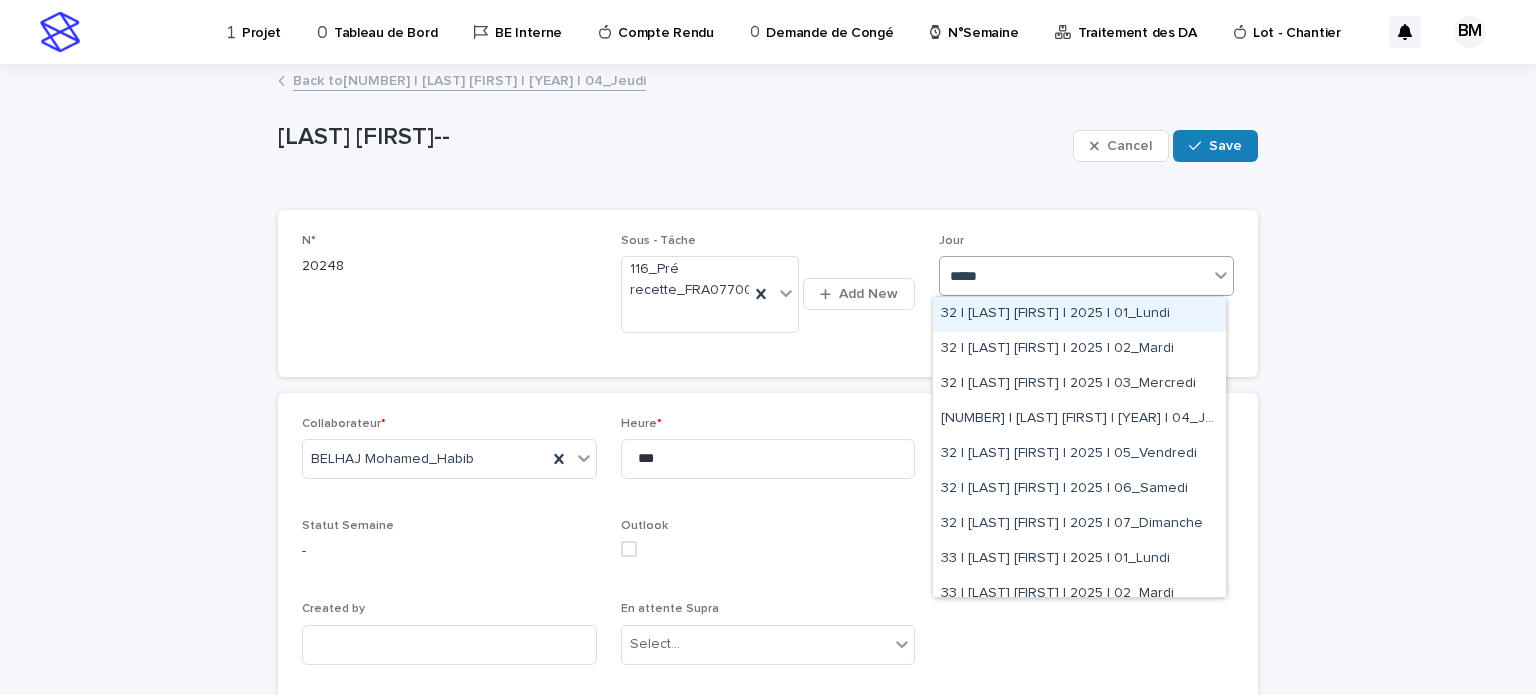 type on "******" 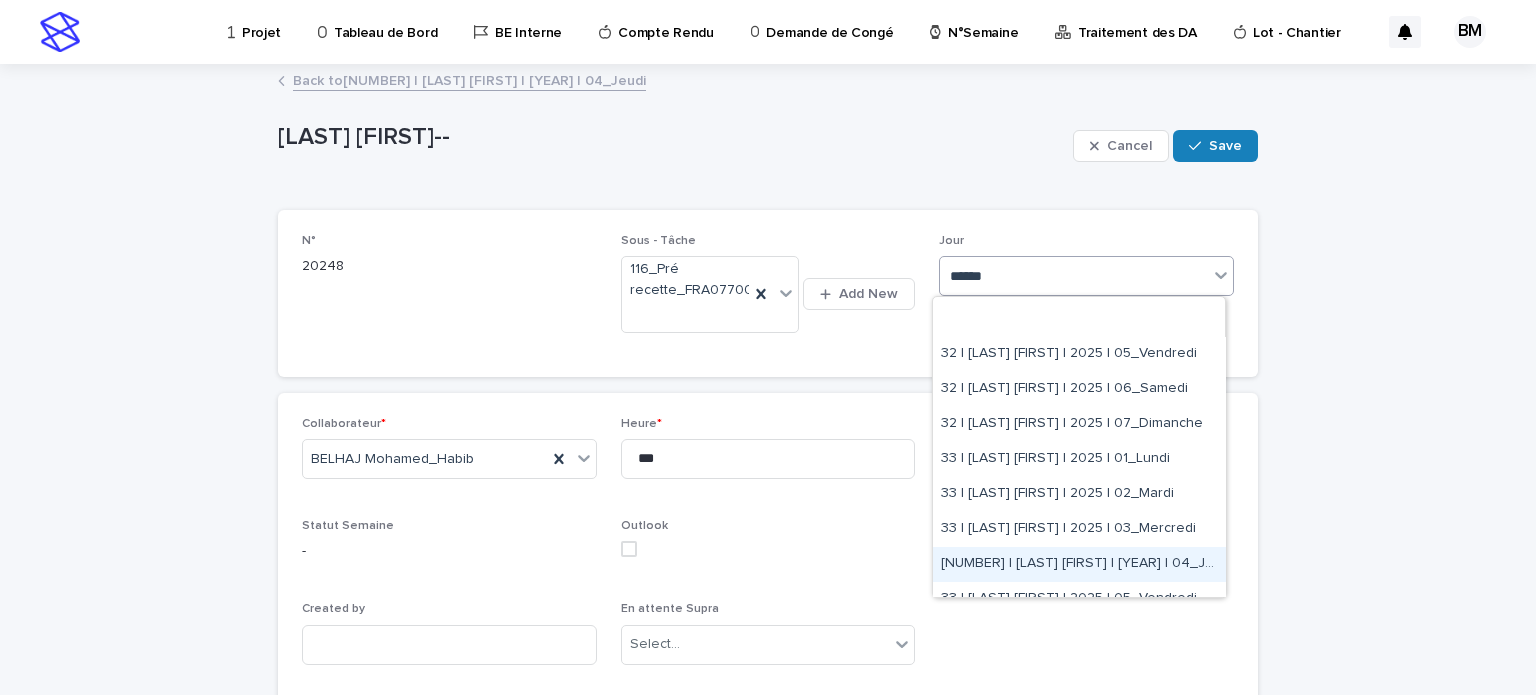 scroll, scrollTop: 200, scrollLeft: 0, axis: vertical 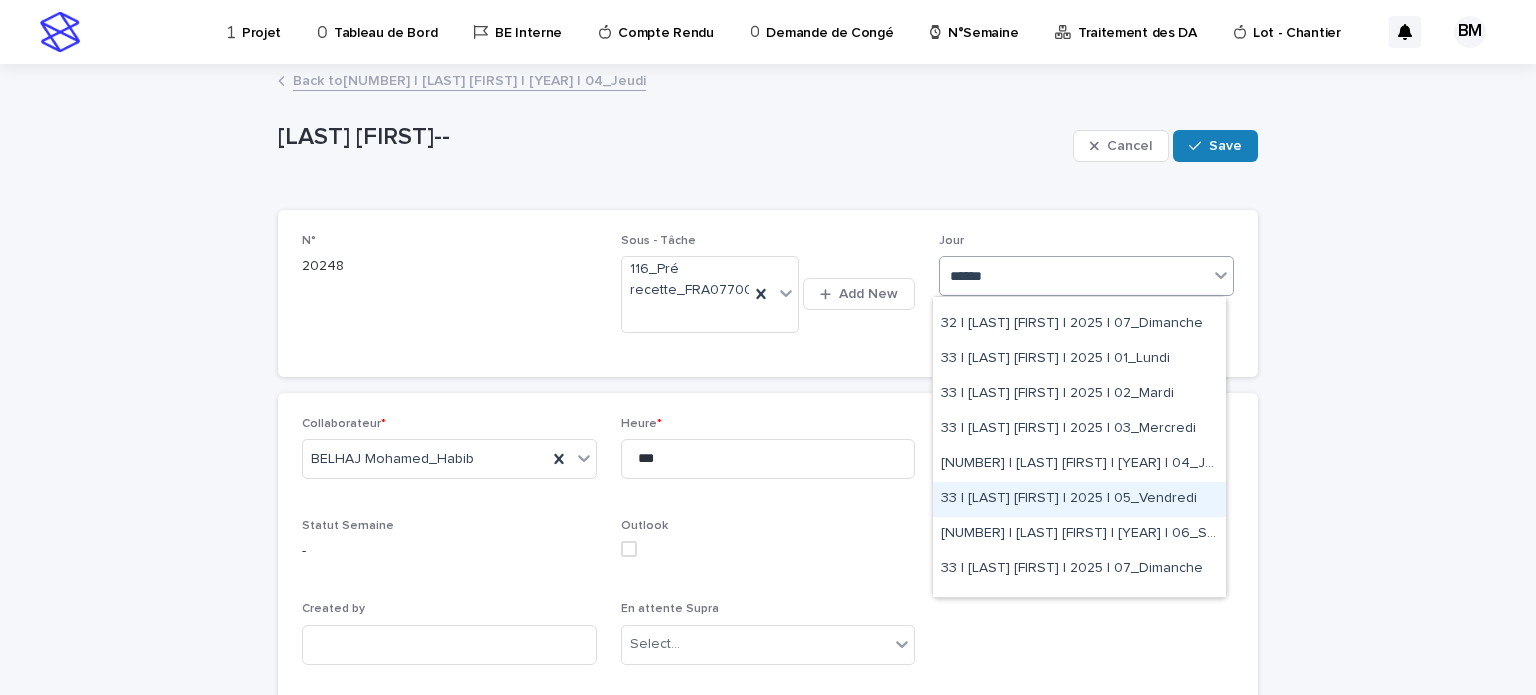 click on "33 | [LAST] [FIRST] | 2025 | 05_Vendredi" at bounding box center [1079, 499] 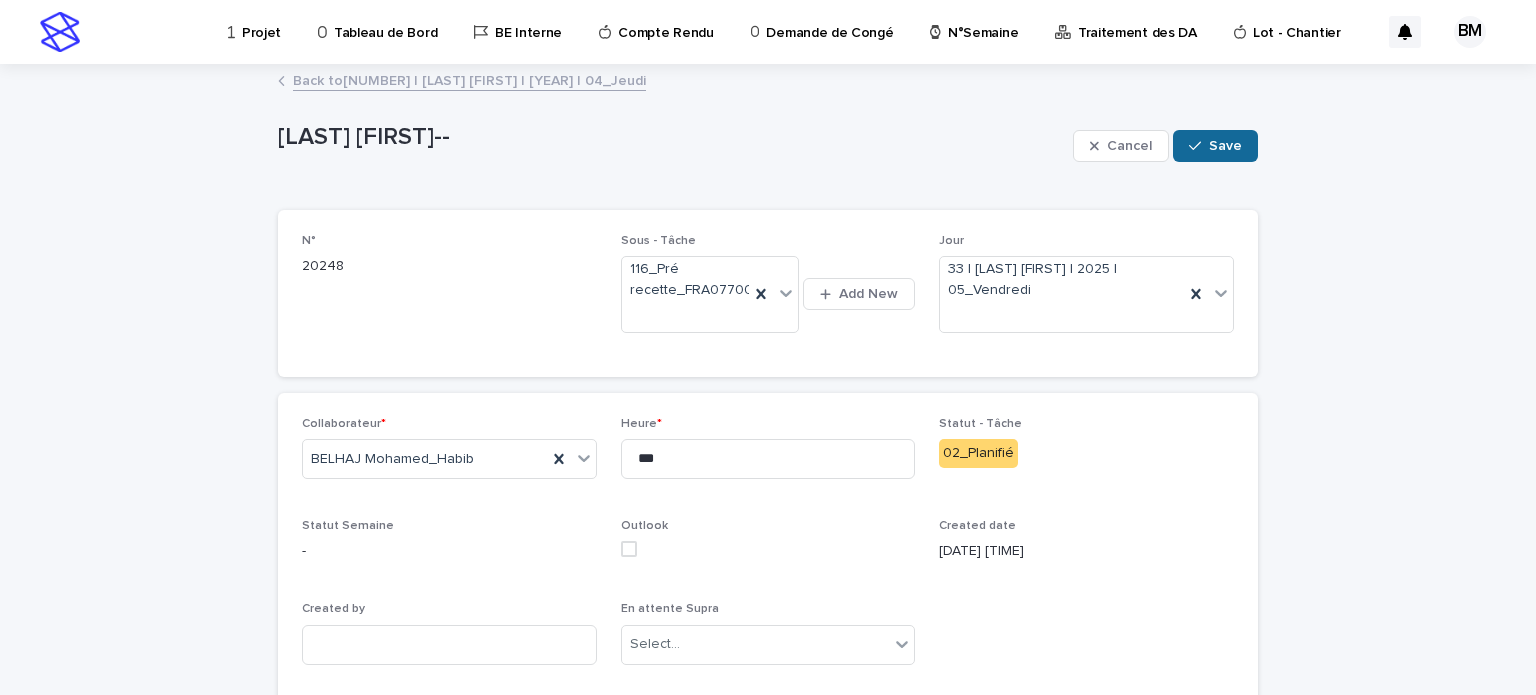 click on "Save" at bounding box center [1215, 146] 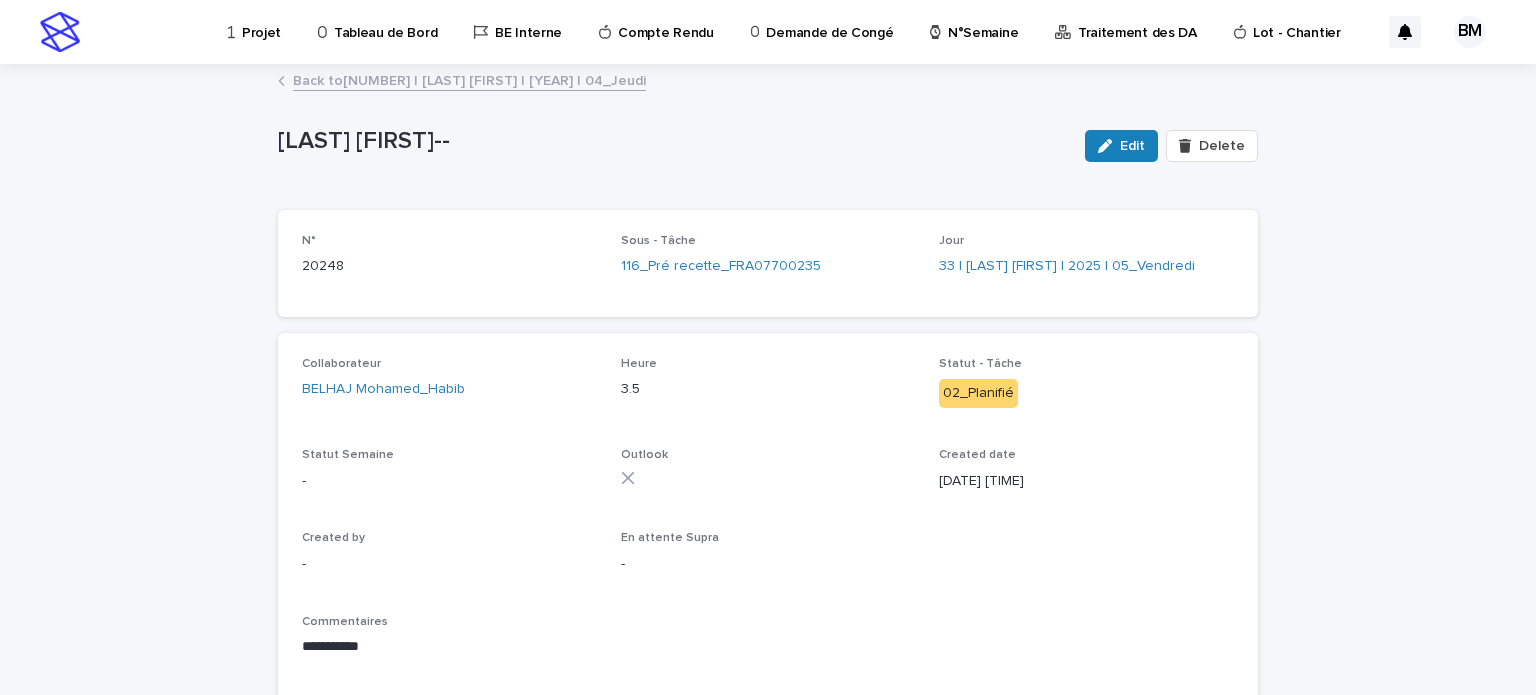 click on "Back to  33 | [LAST] [FIRST] | 2025 | 04_Jeudi" at bounding box center (469, 79) 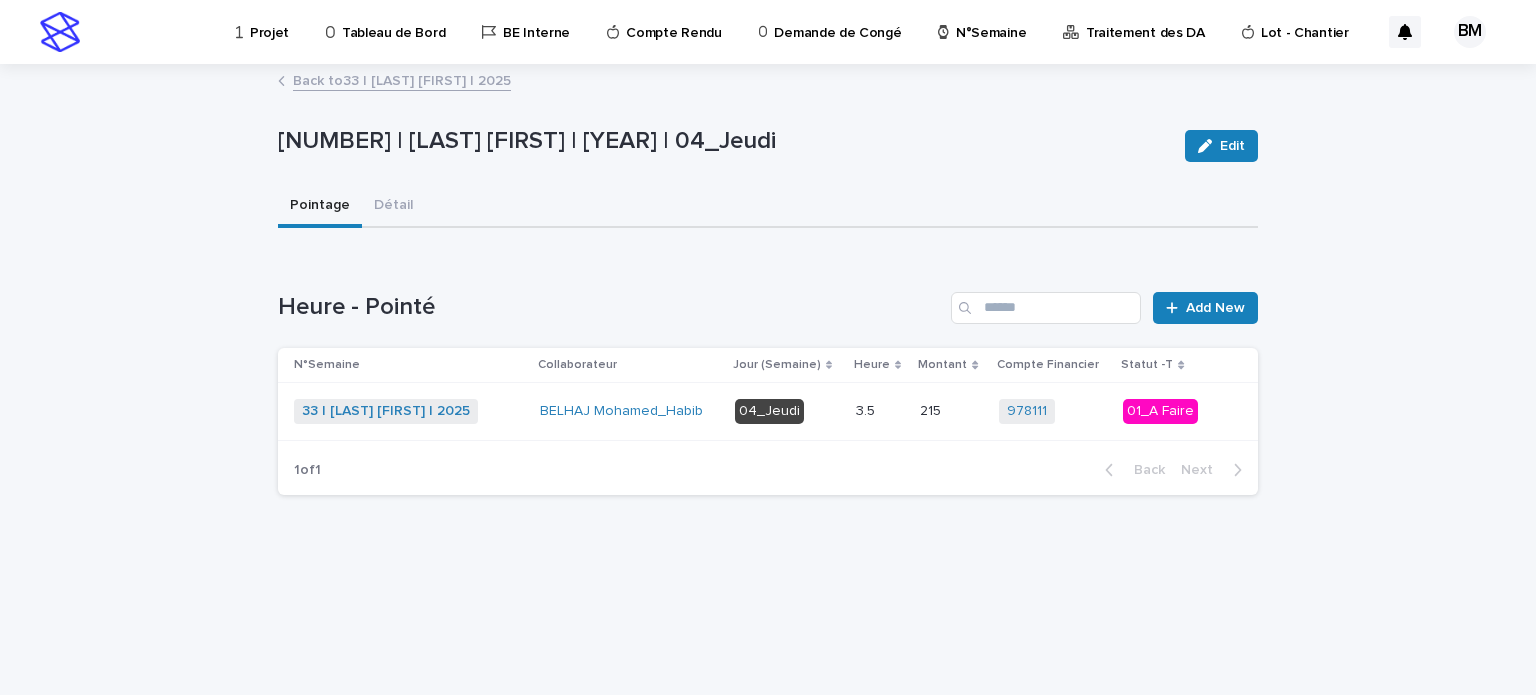 click on "Back to  33 | [LAST] [FIRST] | 2025" at bounding box center [768, 82] 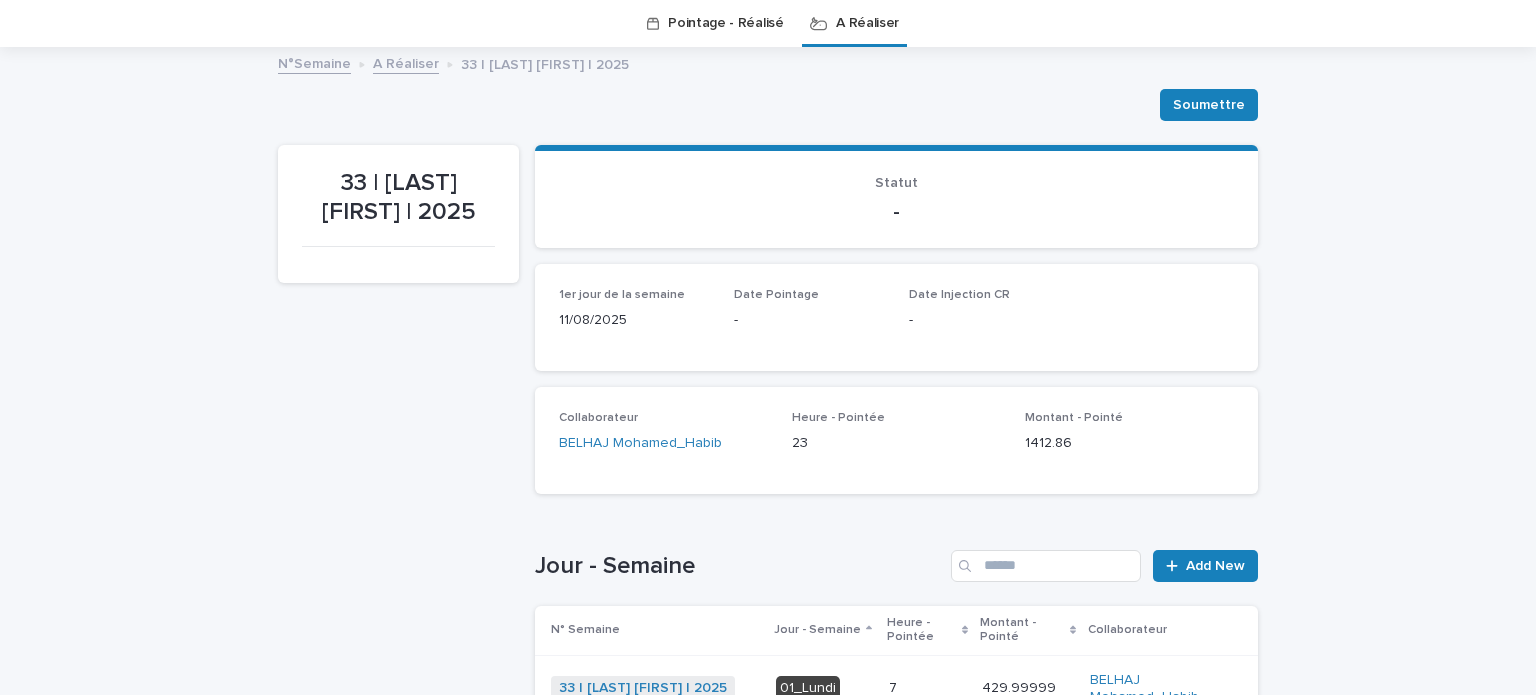 scroll, scrollTop: 464, scrollLeft: 0, axis: vertical 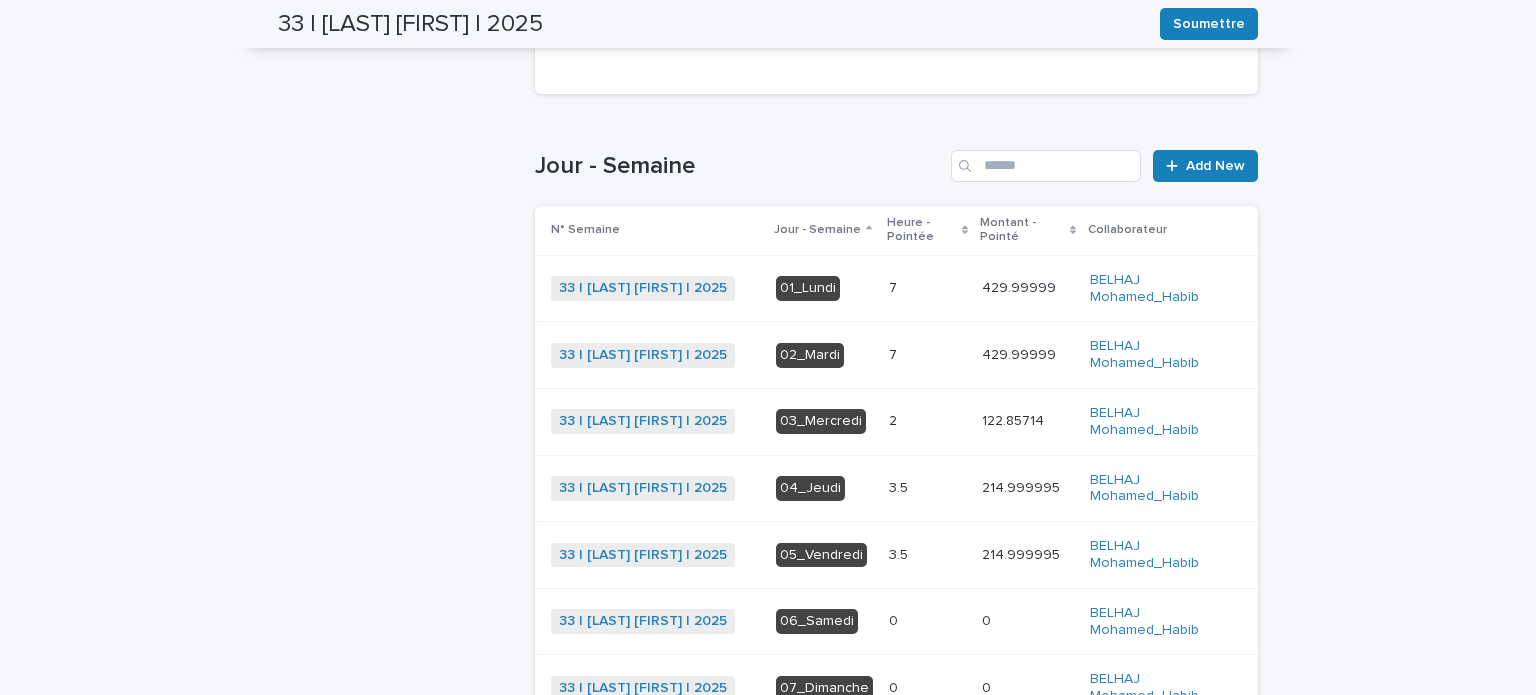 click on "3.5 3.5" at bounding box center (927, 488) 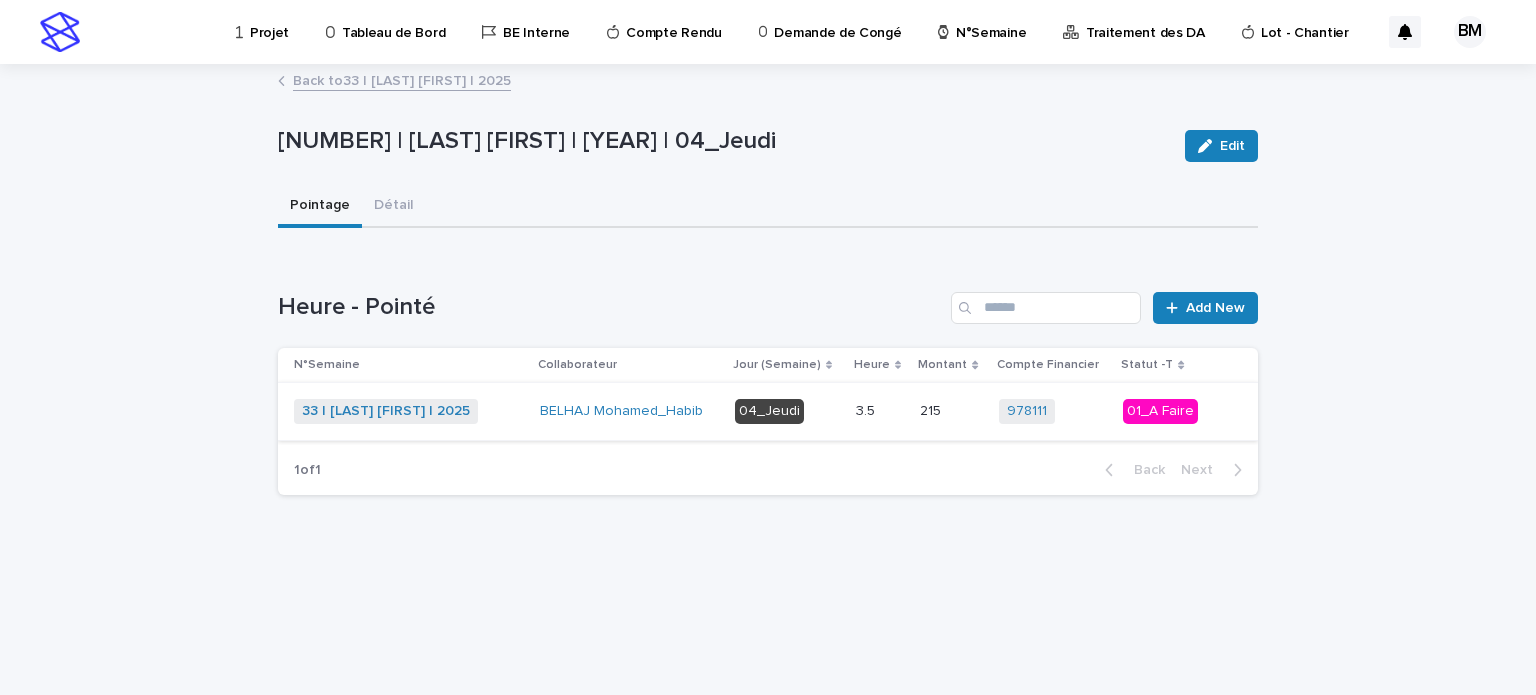 scroll, scrollTop: 0, scrollLeft: 0, axis: both 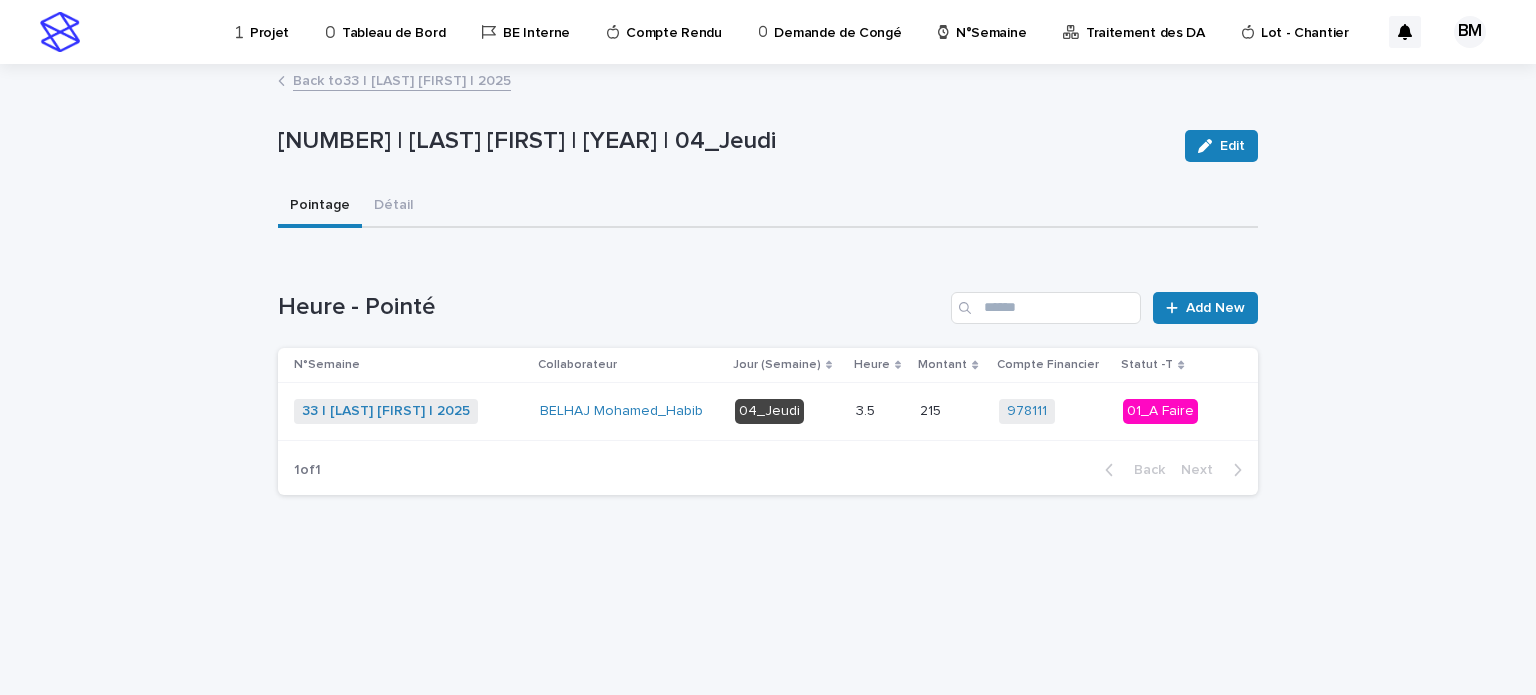 click on "3.5" at bounding box center (867, 409) 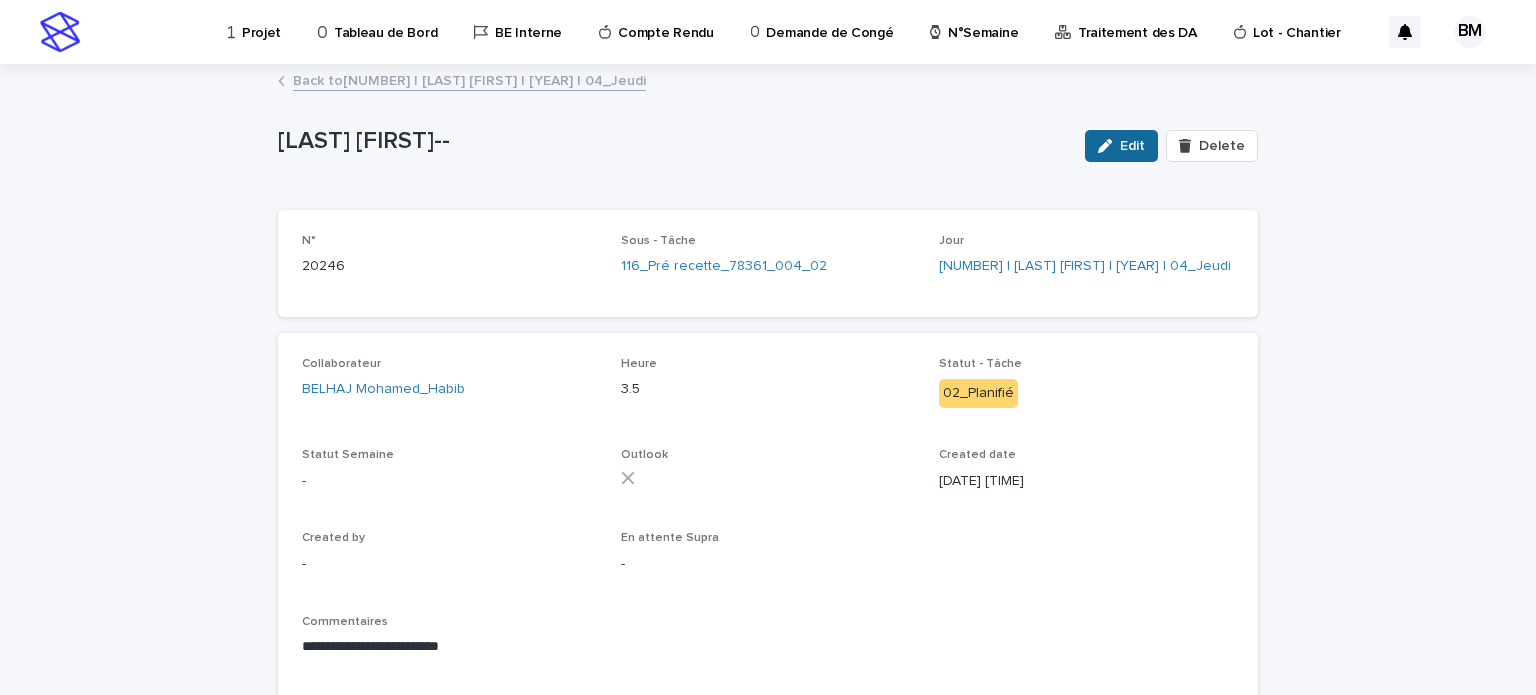 click on "Edit" at bounding box center [1132, 146] 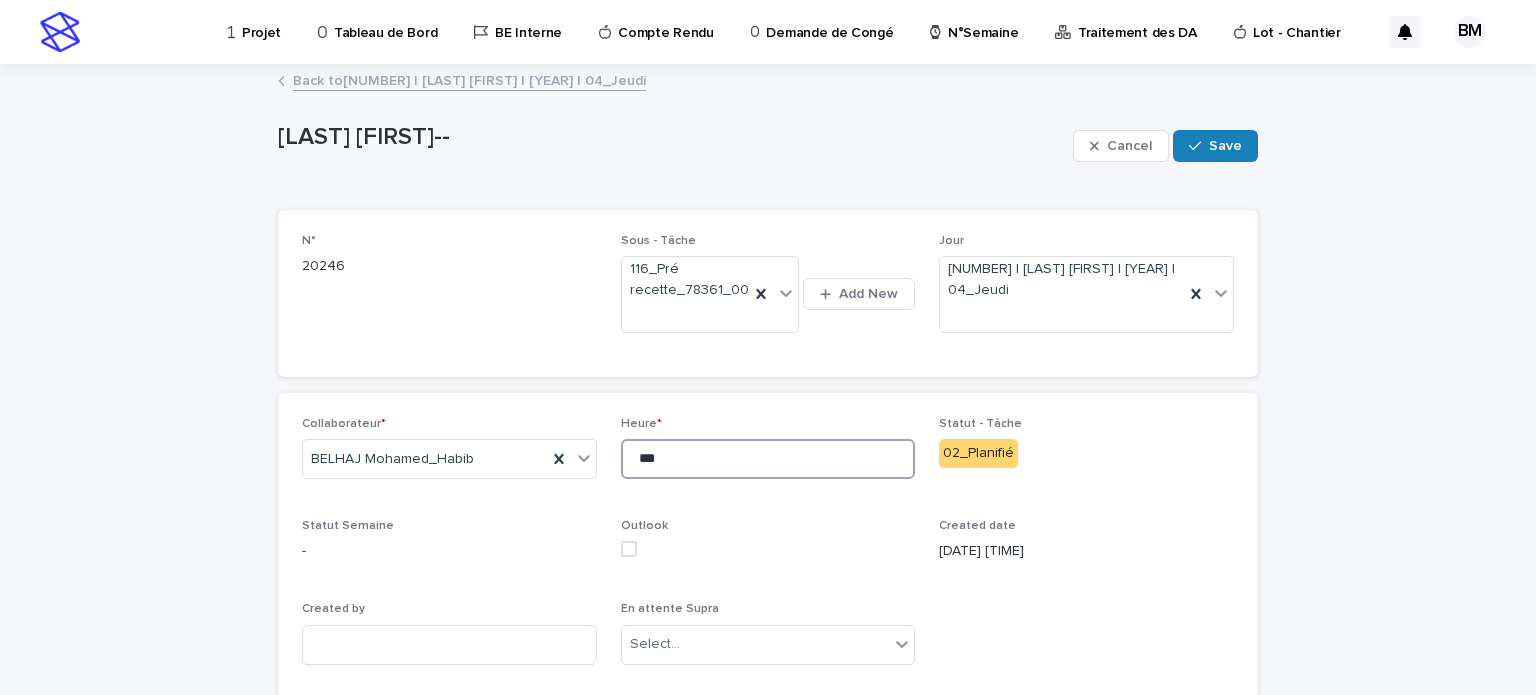 click on "***" at bounding box center (768, 459) 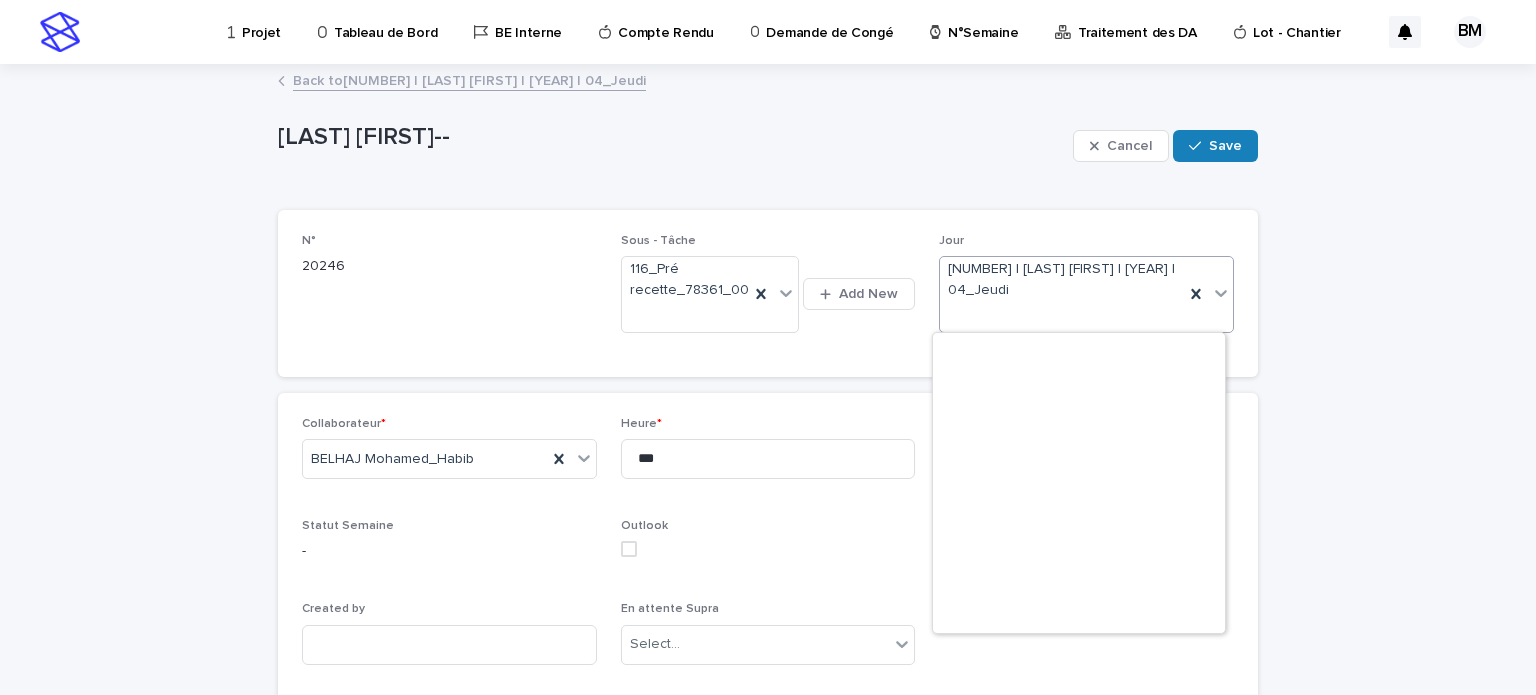scroll, scrollTop: 18620, scrollLeft: 0, axis: vertical 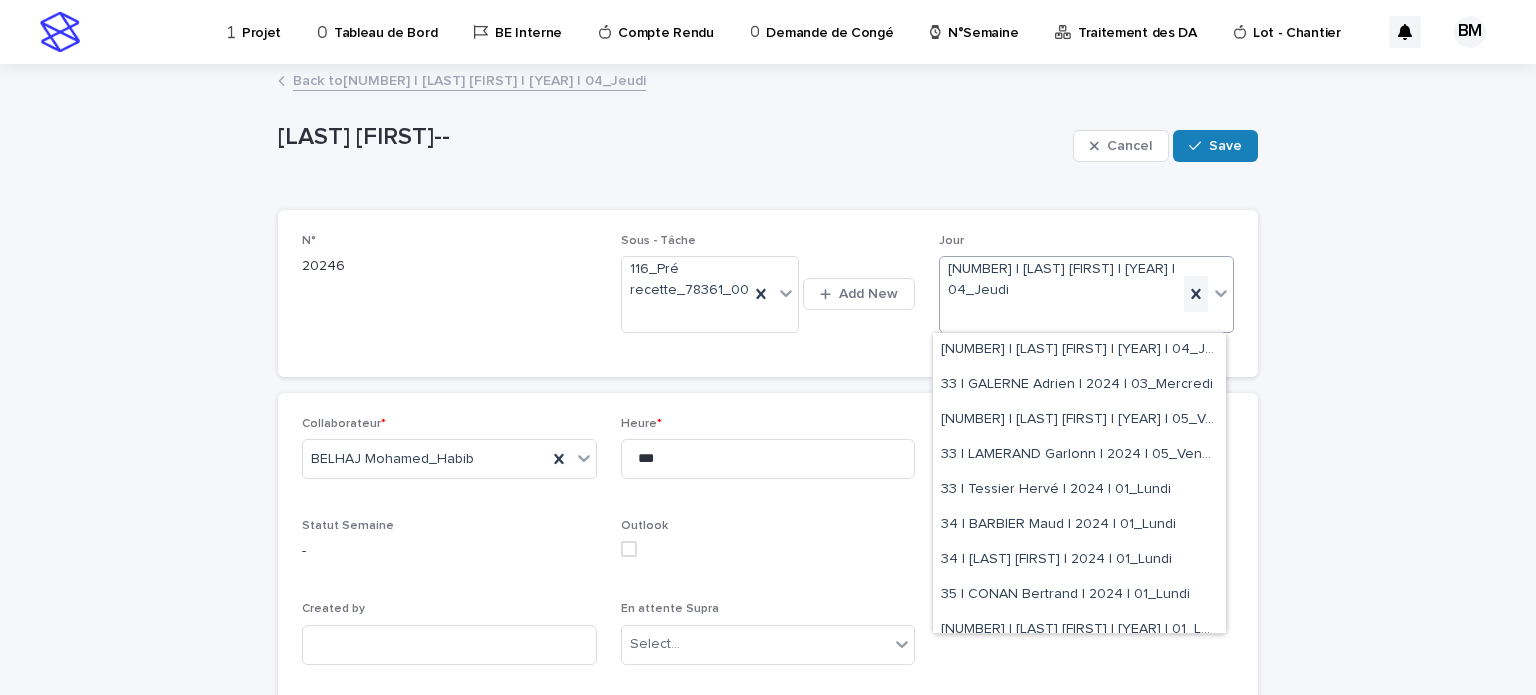 click 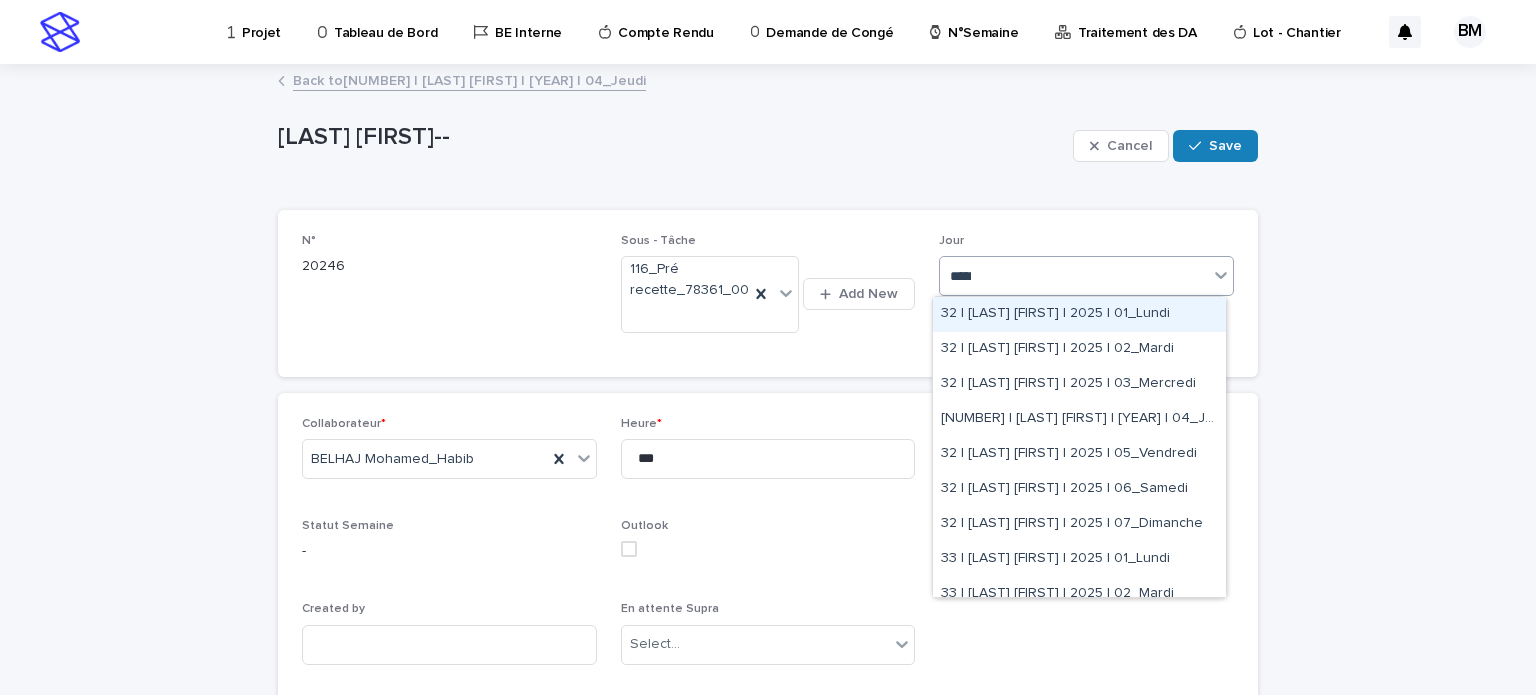 type on "******" 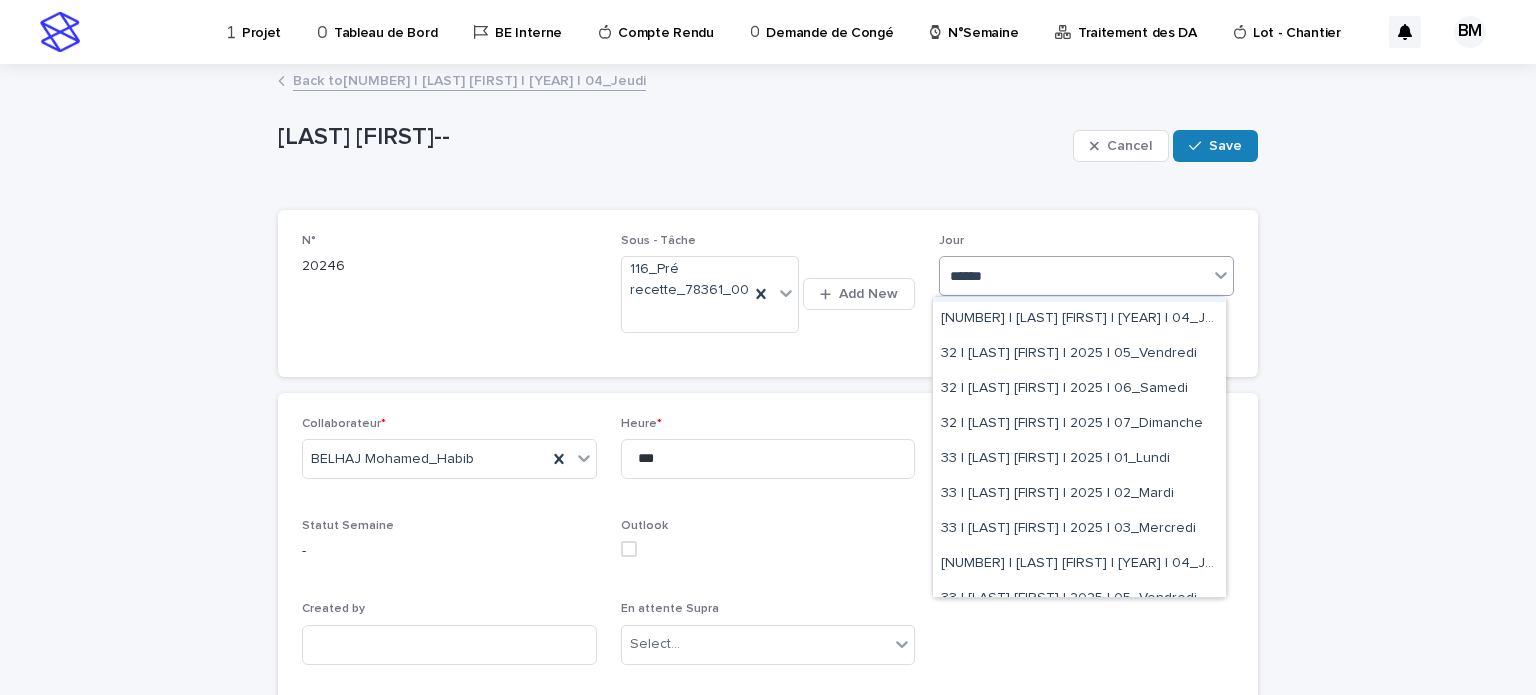scroll, scrollTop: 200, scrollLeft: 0, axis: vertical 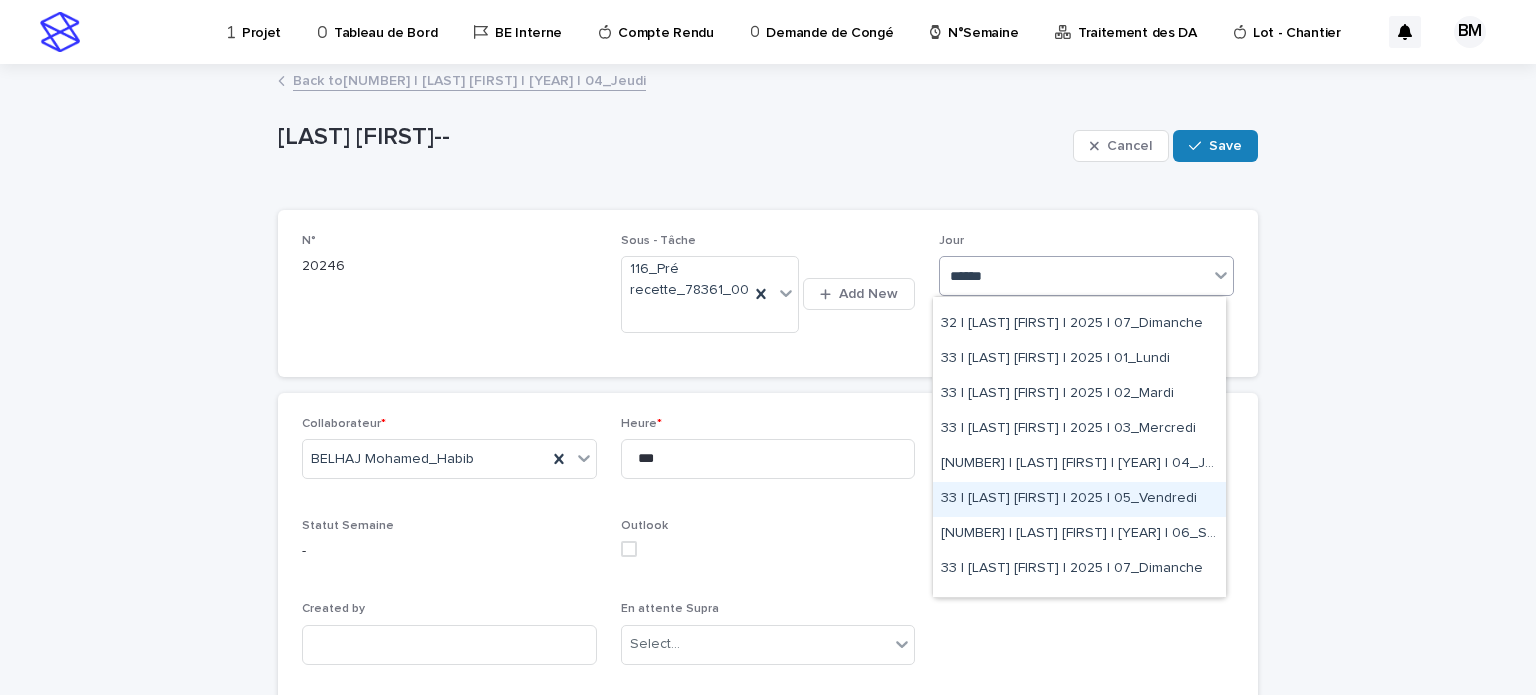 click on "33 | [LAST] [FIRST] | 2025 | 05_Vendredi" at bounding box center (1079, 499) 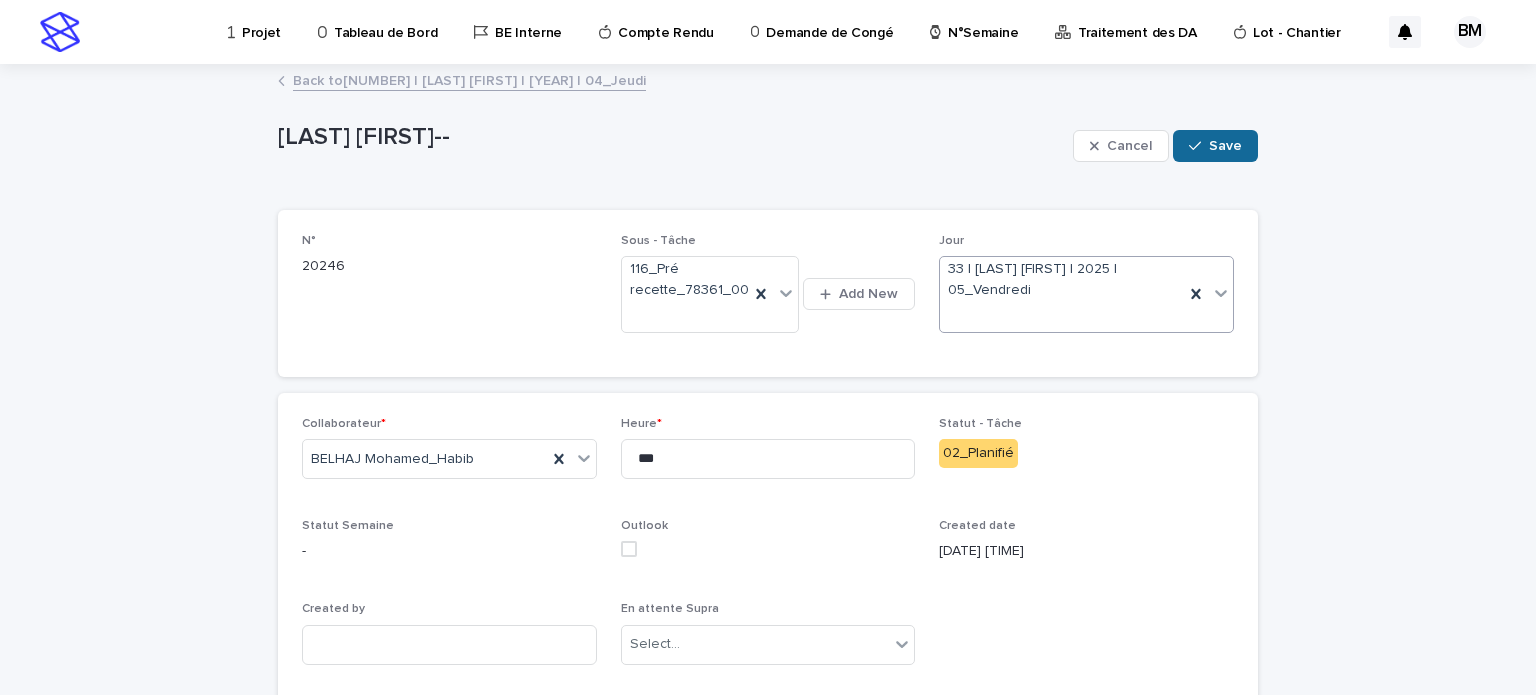 click on "Save" at bounding box center [1215, 146] 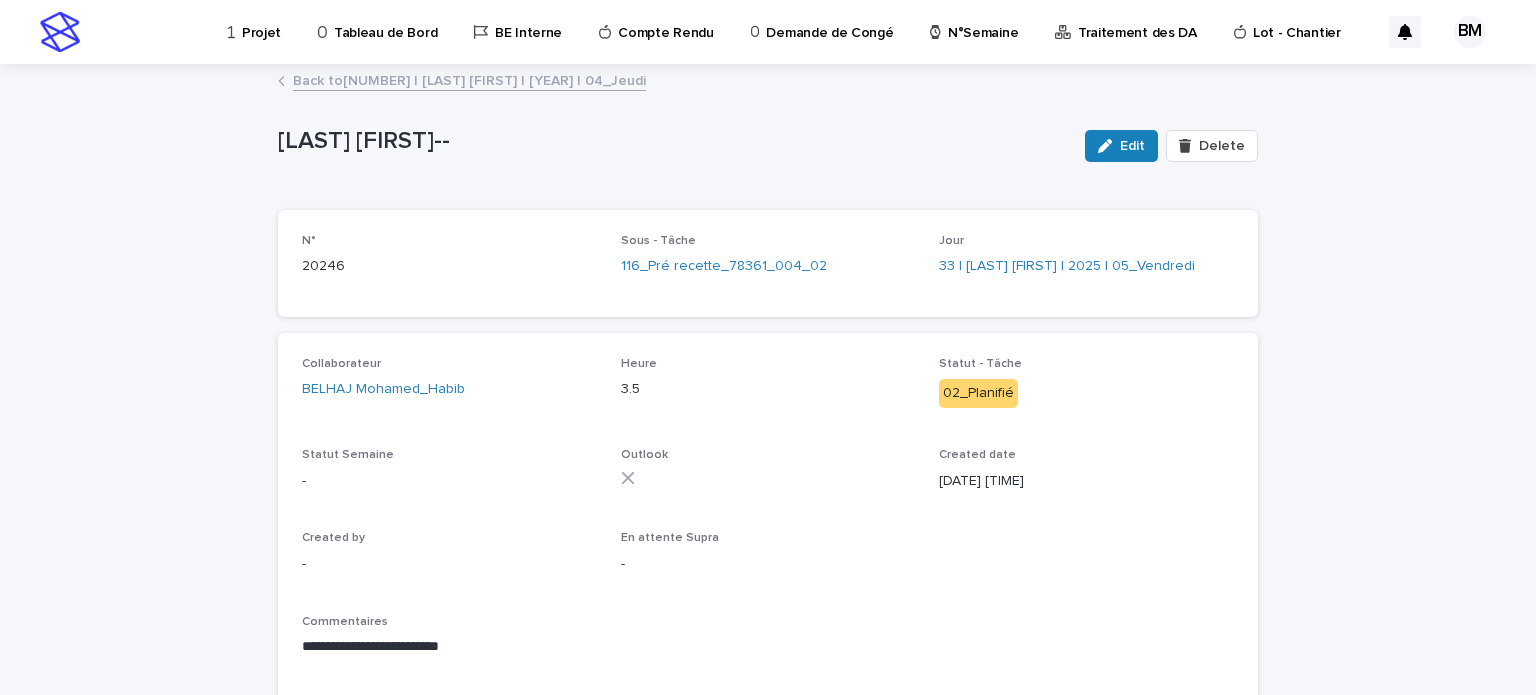 click on "**********" at bounding box center [768, 481] 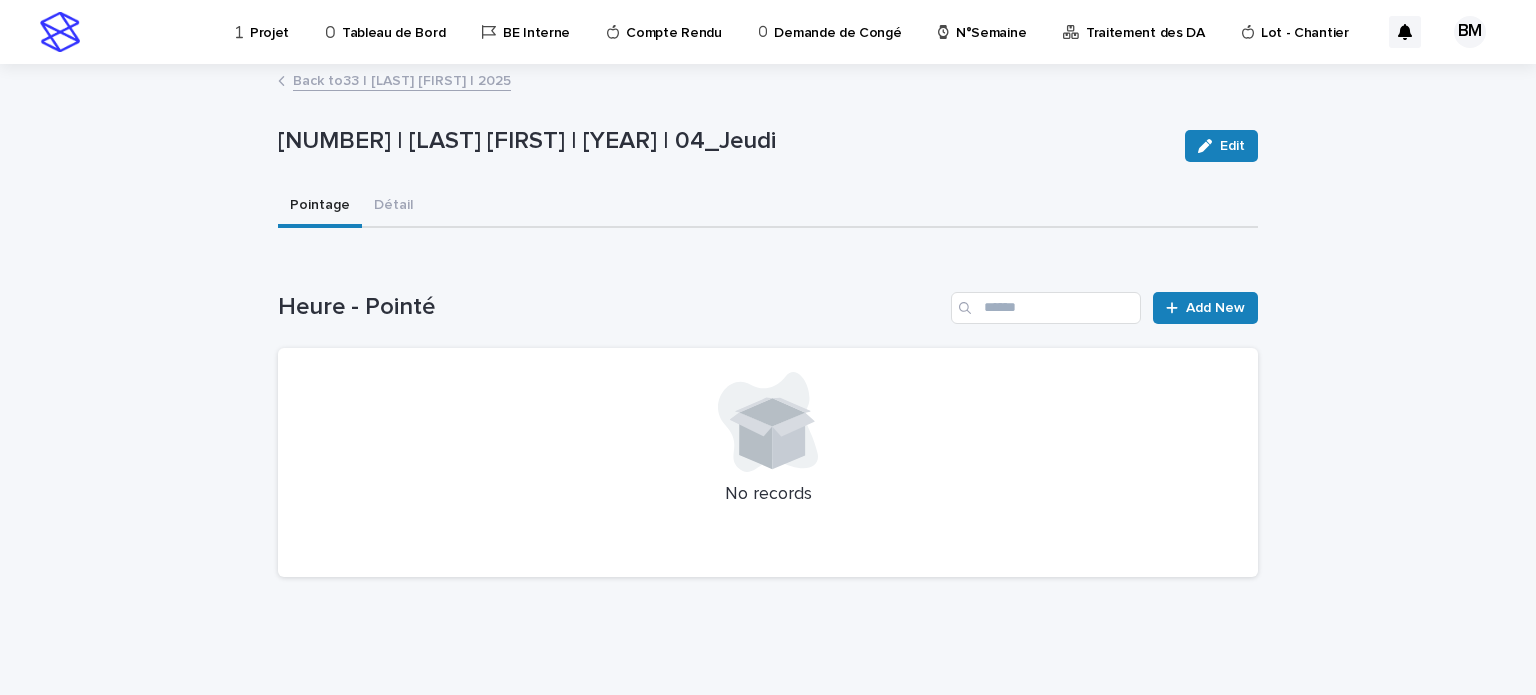 click on "Back to  33 | [LAST] [FIRST] | 2025" at bounding box center [402, 79] 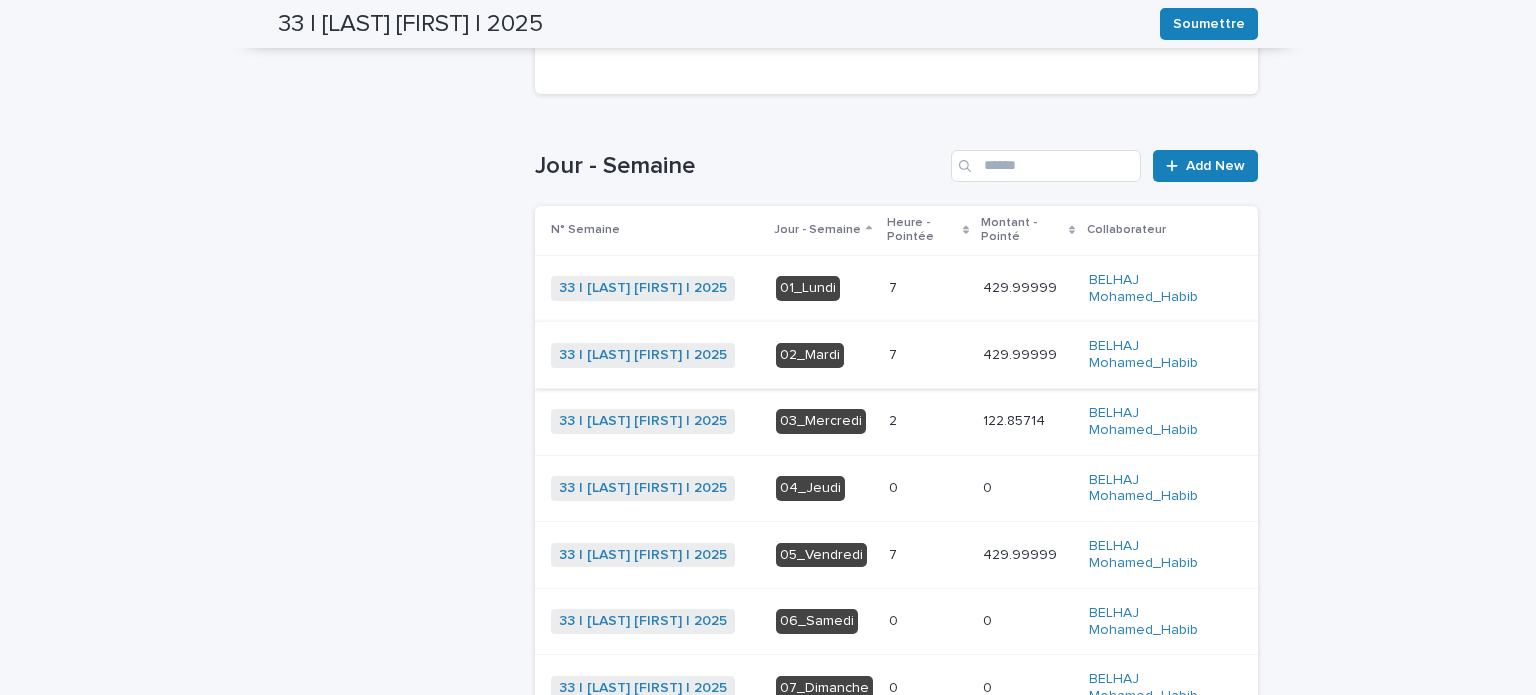 scroll, scrollTop: 564, scrollLeft: 0, axis: vertical 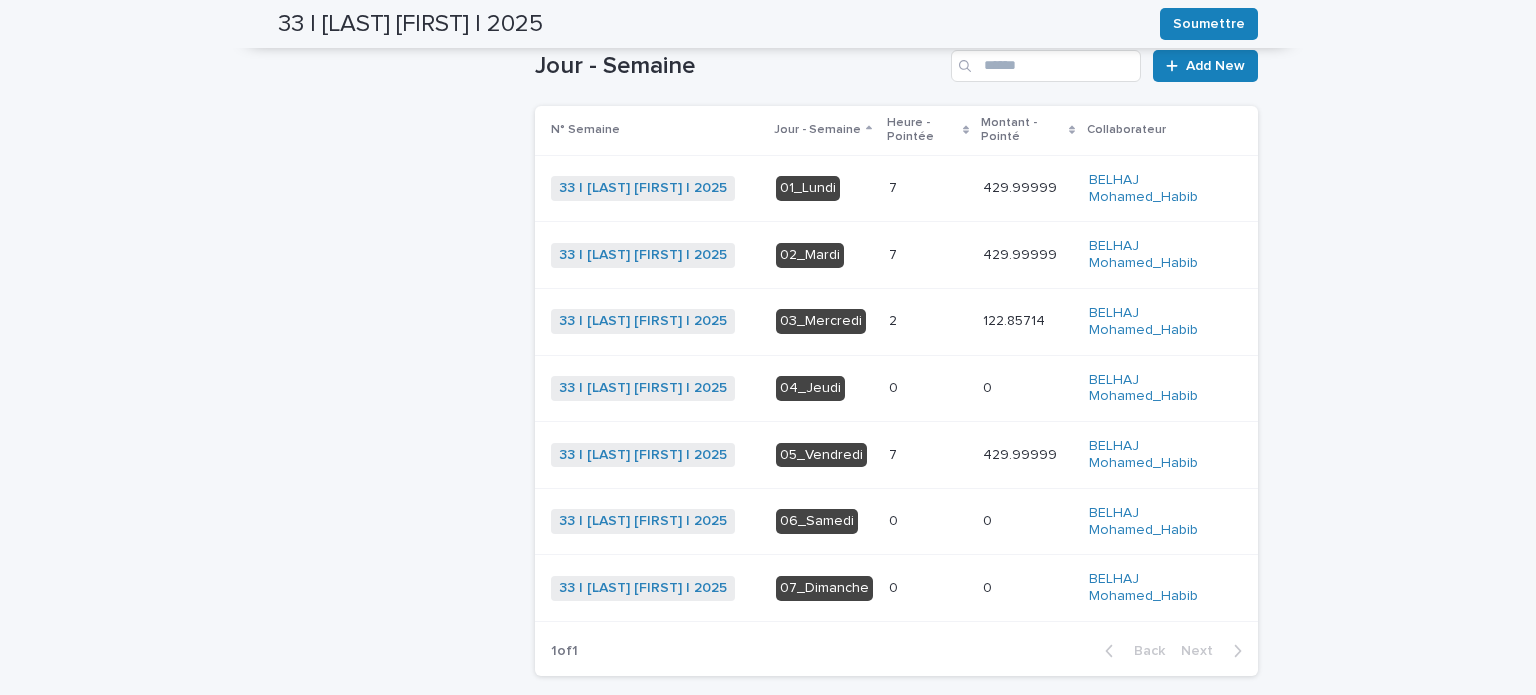 click on "33 | [LAST] [FIRST] | 2025 Soumettre Soumettre 33 | [LAST] [FIRST] | 2025 Sorry, there was an error saving your record. Please try again. Please fill out the required fields below. Statut - Loading... Saving… Loading... Saving… 1er jour de la semaine [DATE] Date Pointage - Date Injection CR - Loading... Saving… Collaborateur [LAST] [FIRST]   Heure - Pointée 23 Montant - Pointé 1412.86 Loading... Saving… Jour - Semaine Add New N° Semaine Jour - Semaine Heure - Pointée Montant - Pointé Collaborateur 33 | [LAST] [FIRST] | 2025   + 0 01_Lundi 7 7   429.99999 429.99999   [LAST] [FIRST]   33 | [LAST] [FIRST] | 2025   + 0 02_Mardi 7 7   429.99999 429.99999   [LAST] [FIRST]   33 | [LAST] [FIRST] | 2025   + 0 03_Mercredi 2 2   122.85714 122.85714   [LAST] [FIRST]   33 | [LAST] [FIRST] | 2025   + 0 04_Jeudi 0 0   0 0" at bounding box center (768, 170) 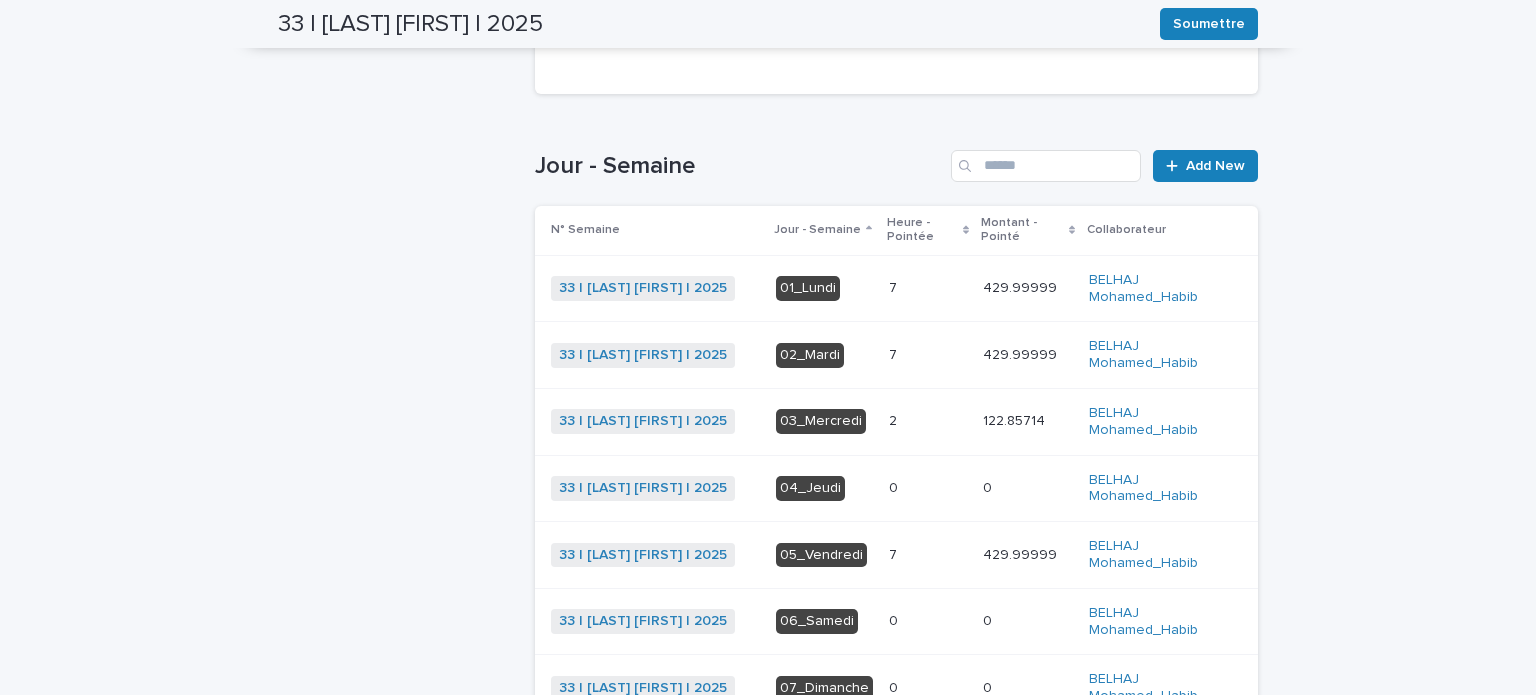 click on "33 | [LAST] [FIRST] | 2025 Soumettre Soumettre 33 | [LAST] [FIRST] | 2025 Sorry, there was an error saving your record. Please try again. Please fill out the required fields below. Statut - Loading... Saving… Loading... Saving… 1er jour de la semaine [DATE] Date Pointage - Date Injection CR - Loading... Saving… Collaborateur [LAST] [FIRST]   Heure - Pointée 23 Montant - Pointé 1412.86 Loading... Saving… Jour - Semaine Add New N° Semaine Jour - Semaine Heure - Pointée Montant - Pointé Collaborateur 33 | [LAST] [FIRST] | 2025   + 0 01_Lundi 7 7   429.99999 429.99999   [LAST] [FIRST]   33 | [LAST] [FIRST] | 2025   + 0 02_Mardi 7 7   429.99999 429.99999   [LAST] [FIRST]   33 | [LAST] [FIRST] | 2025   + 0 03_Mercredi 2 2   122.85714 122.85714   [LAST] [FIRST]   33 | [LAST] [FIRST] | 2025   + 0 04_Jeudi 0 0   0 0" at bounding box center (768, 270) 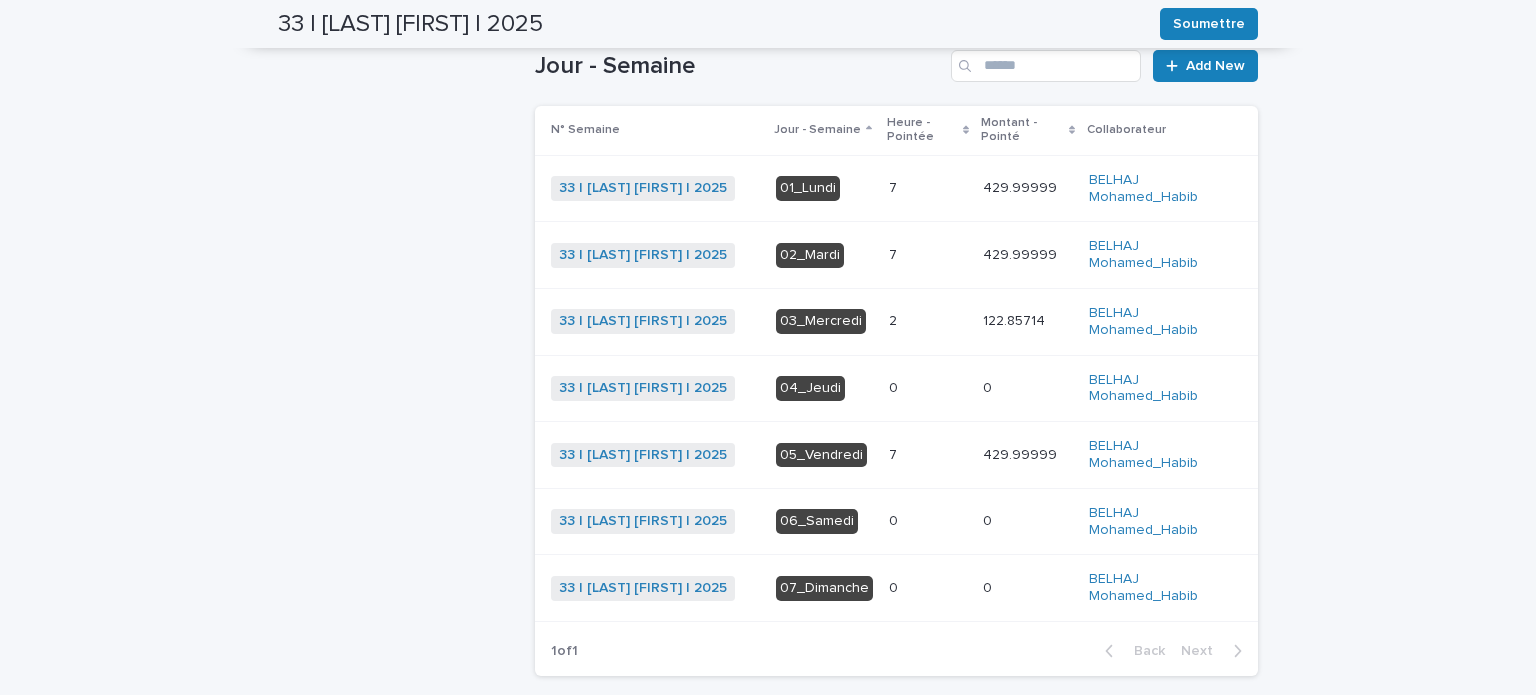 click on "33 | [LAST] [FIRST] | 2025 Soumettre Soumettre 33 | [LAST] [FIRST] | 2025 Sorry, there was an error saving your record. Please try again. Please fill out the required fields below. Statut - Loading... Saving… Loading... Saving… 1er jour de la semaine [DATE] Date Pointage - Date Injection CR - Loading... Saving… Collaborateur [LAST] [FIRST]   Heure - Pointée 23 Montant - Pointé 1412.86 Loading... Saving… Jour - Semaine Add New N° Semaine Jour - Semaine Heure - Pointée Montant - Pointé Collaborateur 33 | [LAST] [FIRST] | 2025   + 0 01_Lundi 7 7   429.99999 429.99999   [LAST] [FIRST]   33 | [LAST] [FIRST] | 2025   + 0 02_Mardi 7 7   429.99999 429.99999   [LAST] [FIRST]   33 | [LAST] [FIRST] | 2025   + 0 03_Mercredi 2 2   122.85714 122.85714   [LAST] [FIRST]   33 | [LAST] [FIRST] | 2025   + 0 04_Jeudi 0 0   0 0" at bounding box center (768, 170) 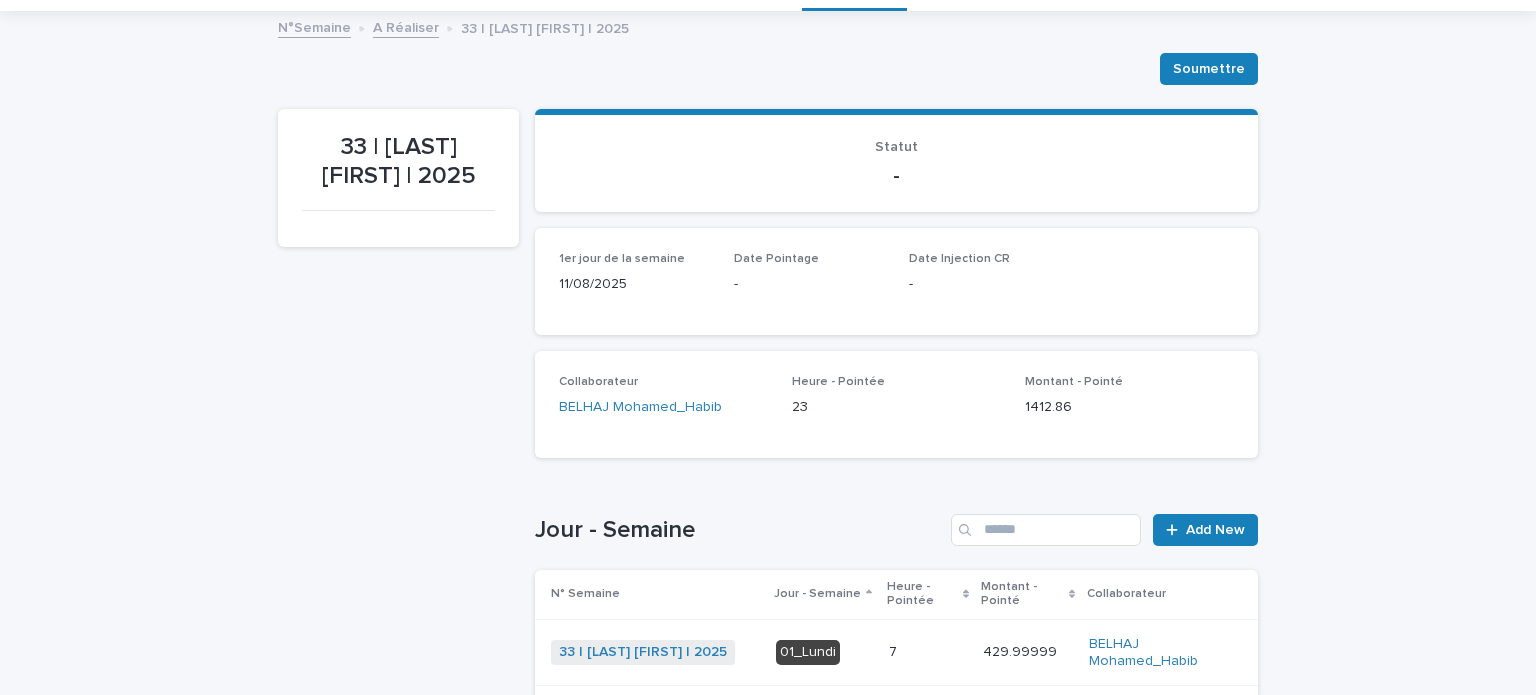scroll, scrollTop: 0, scrollLeft: 0, axis: both 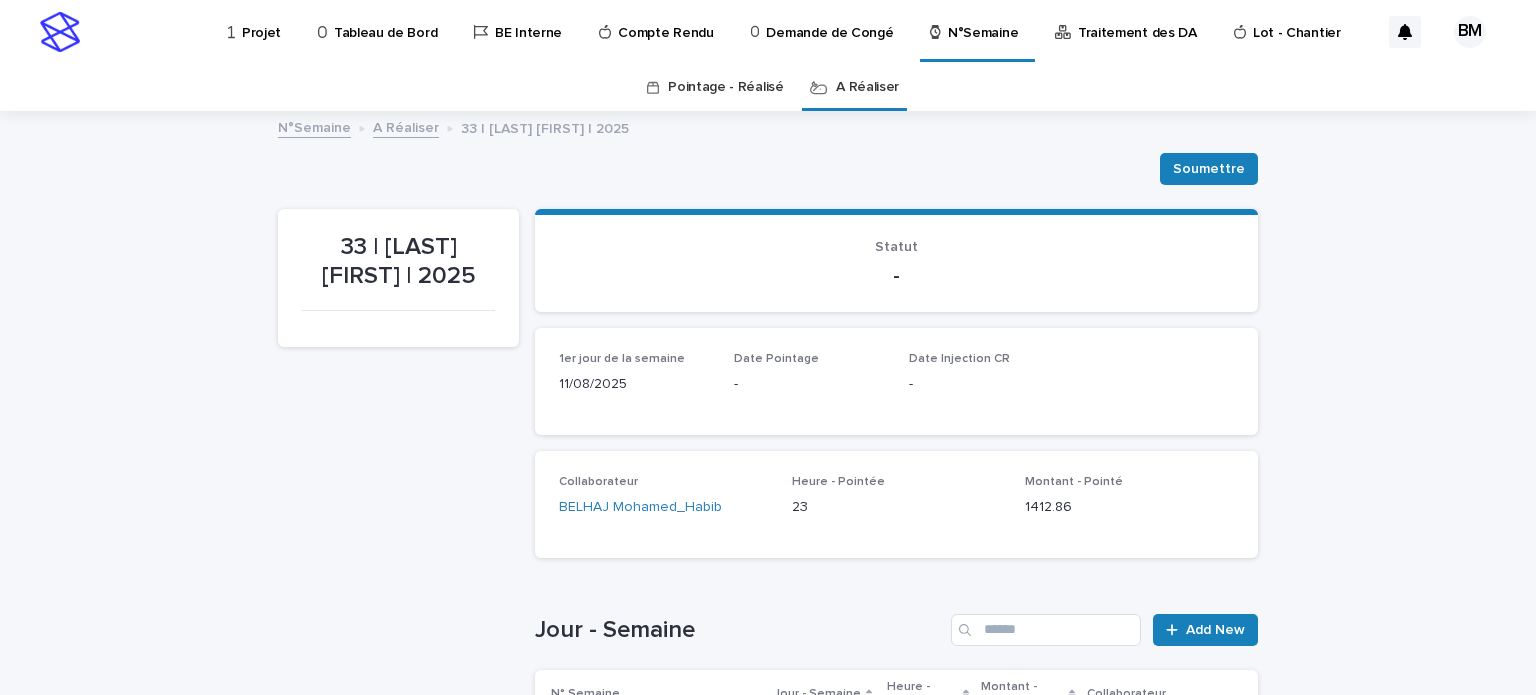 click on "A Réaliser" at bounding box center [406, 126] 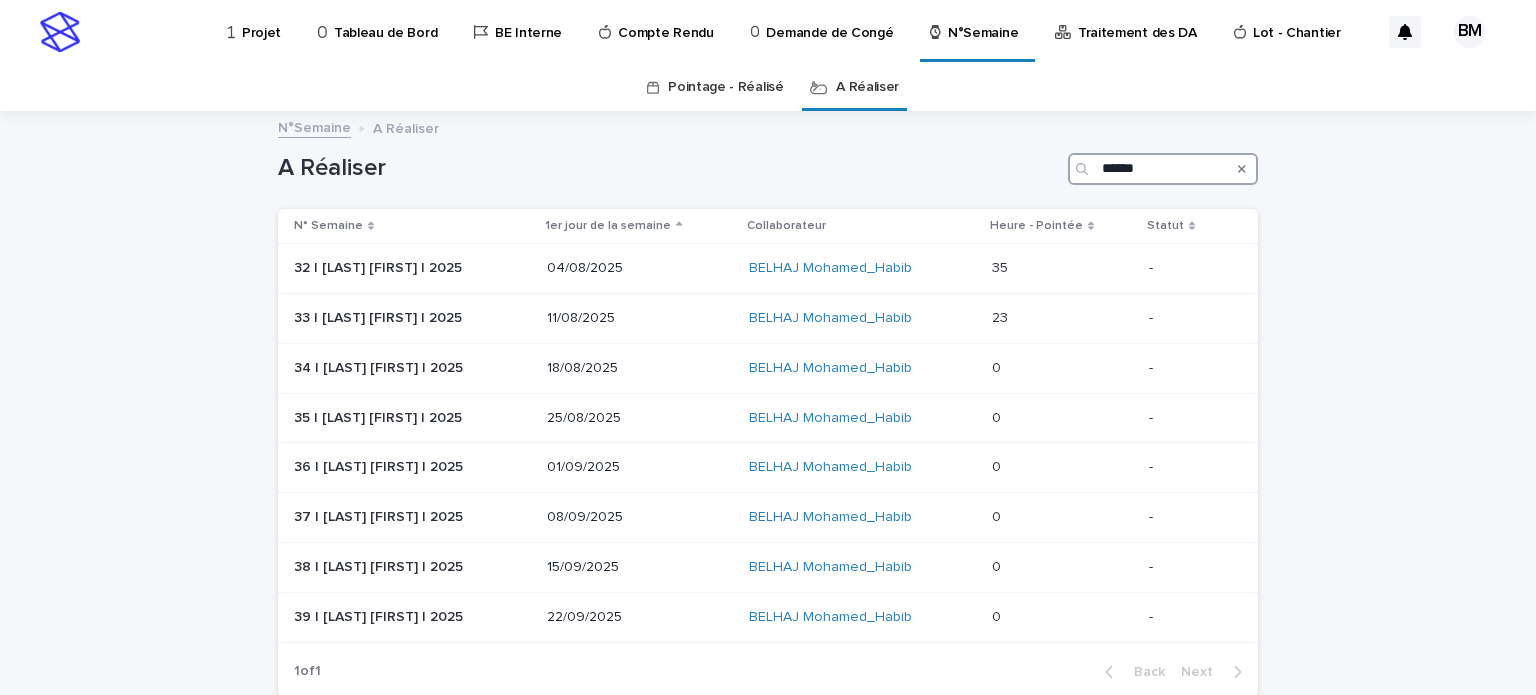 click on "******" at bounding box center (1163, 169) 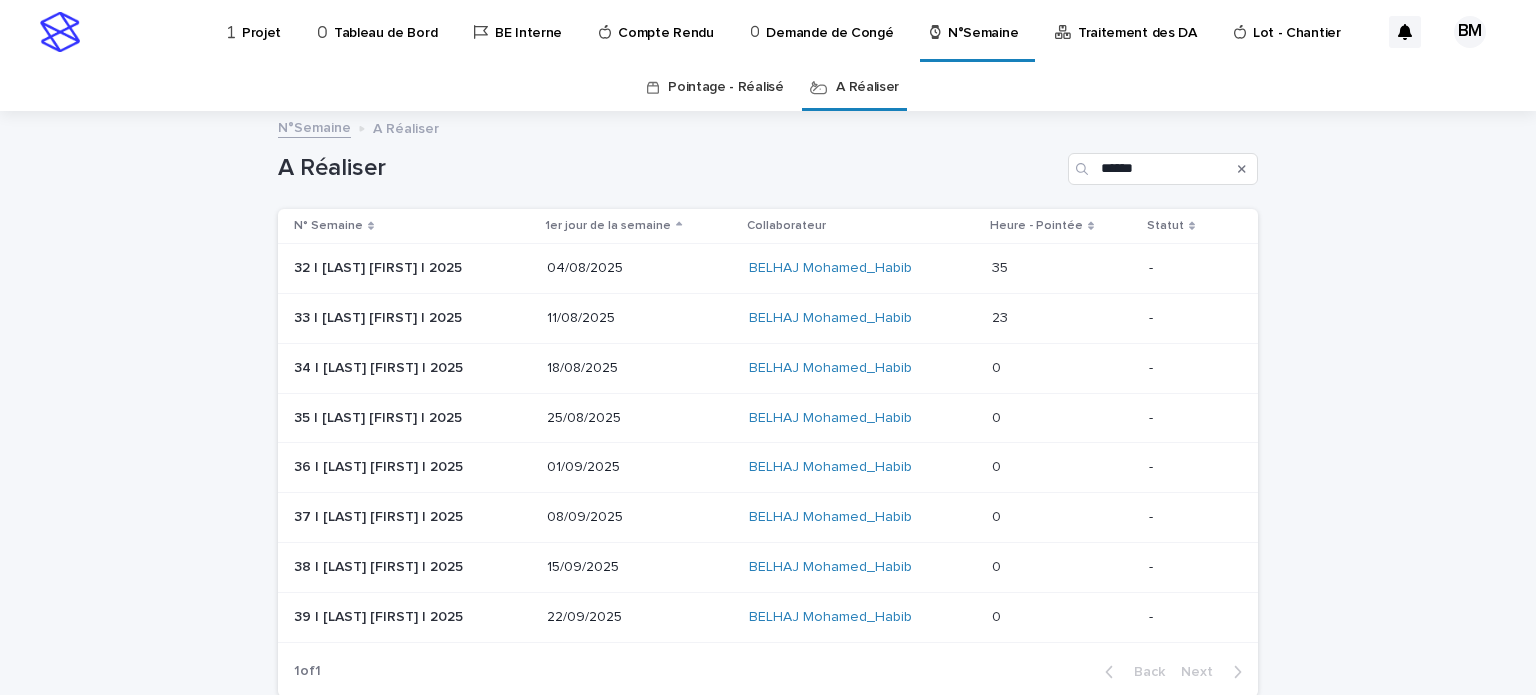 click on "35 35" at bounding box center (1062, 268) 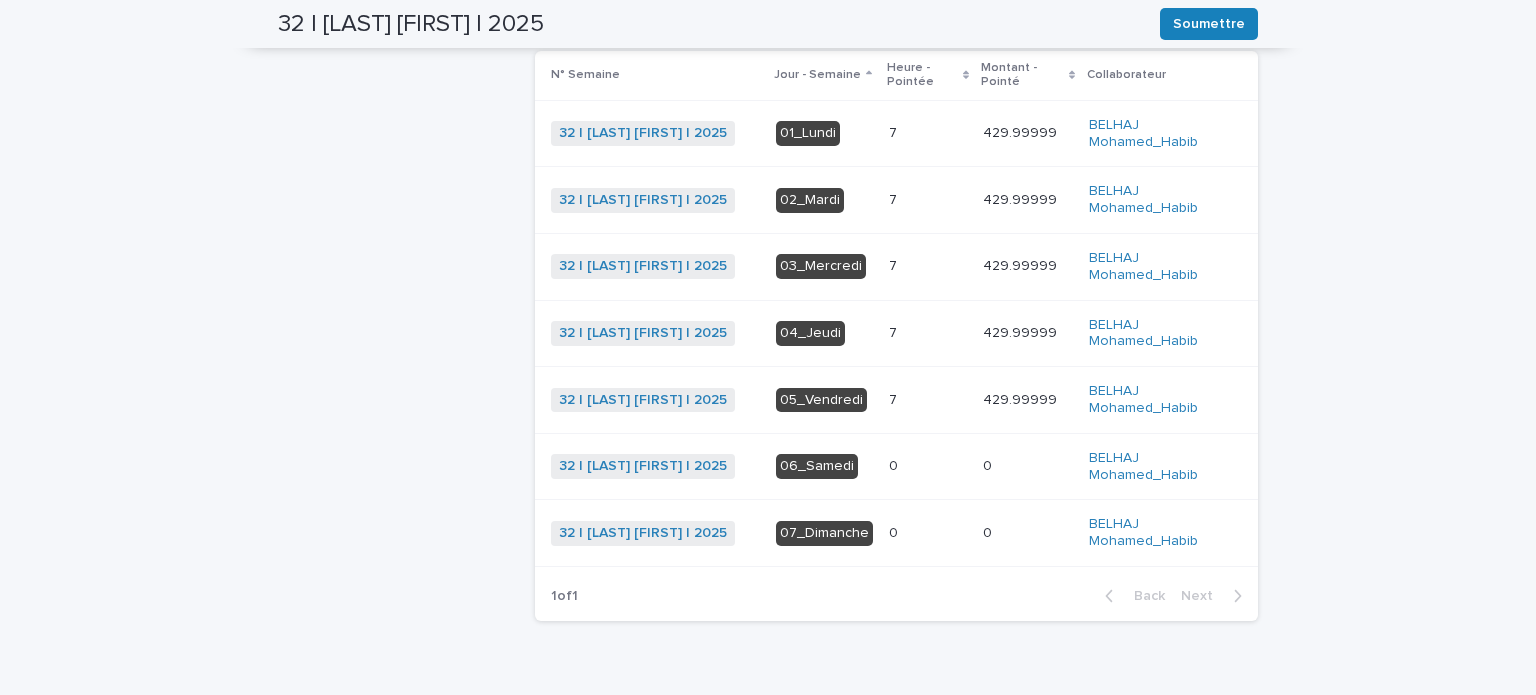 scroll, scrollTop: 519, scrollLeft: 0, axis: vertical 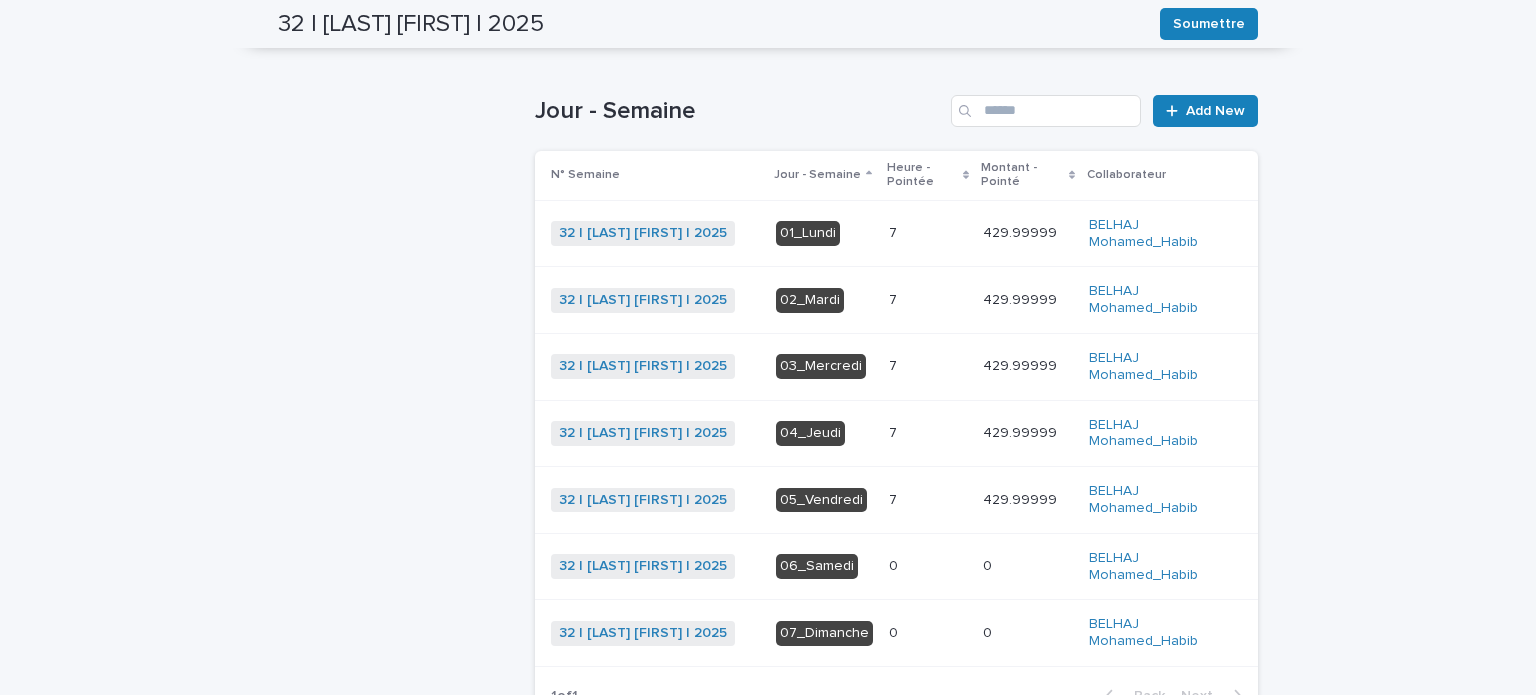 drag, startPoint x: 1432, startPoint y: 294, endPoint x: 1412, endPoint y: 294, distance: 20 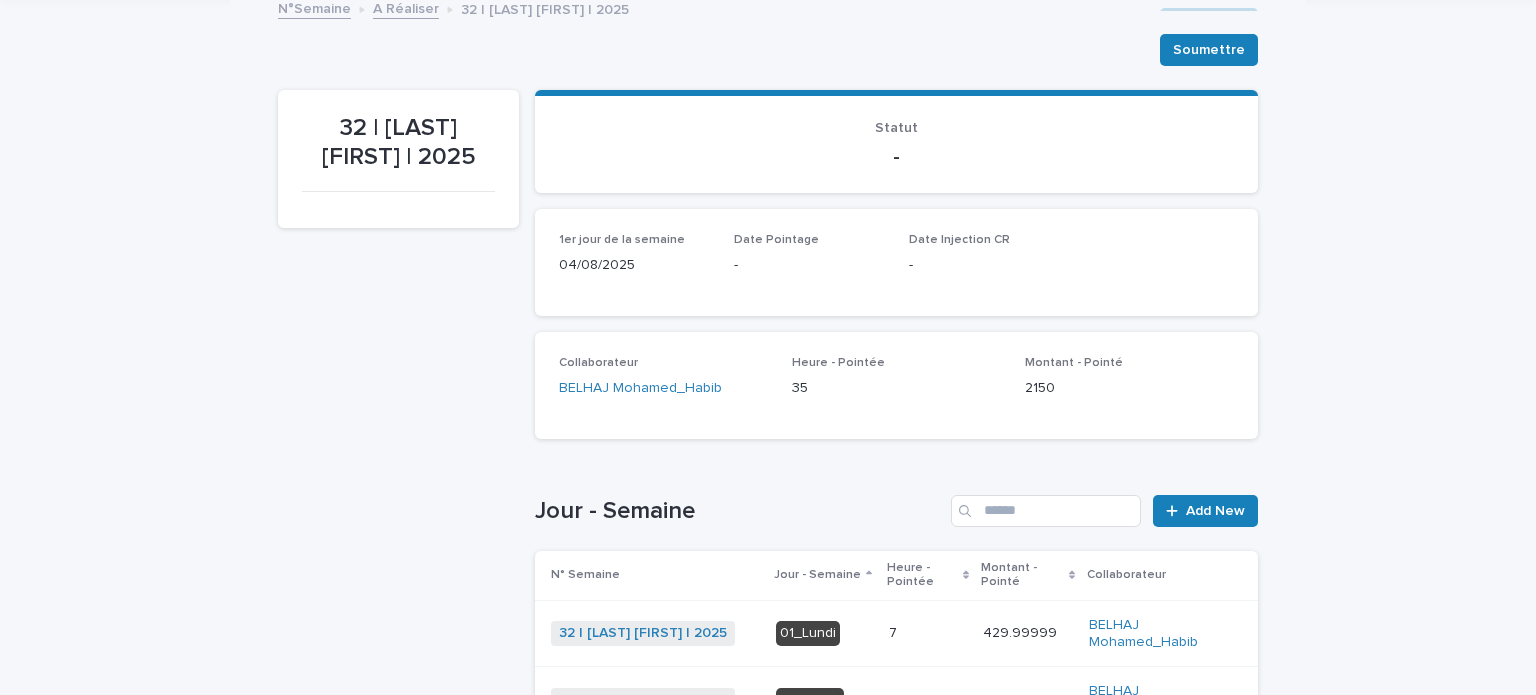 scroll, scrollTop: 0, scrollLeft: 0, axis: both 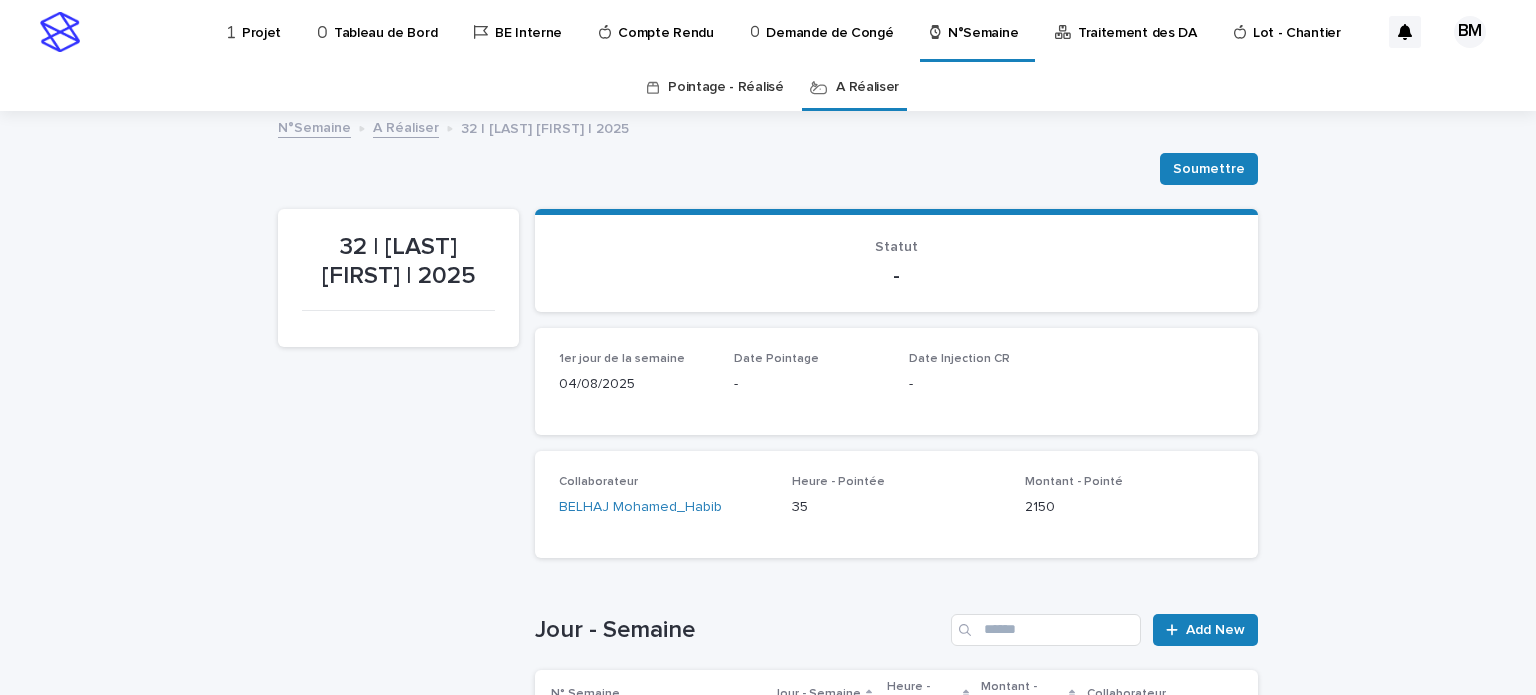 click on "Tableau de Bord" at bounding box center [385, 21] 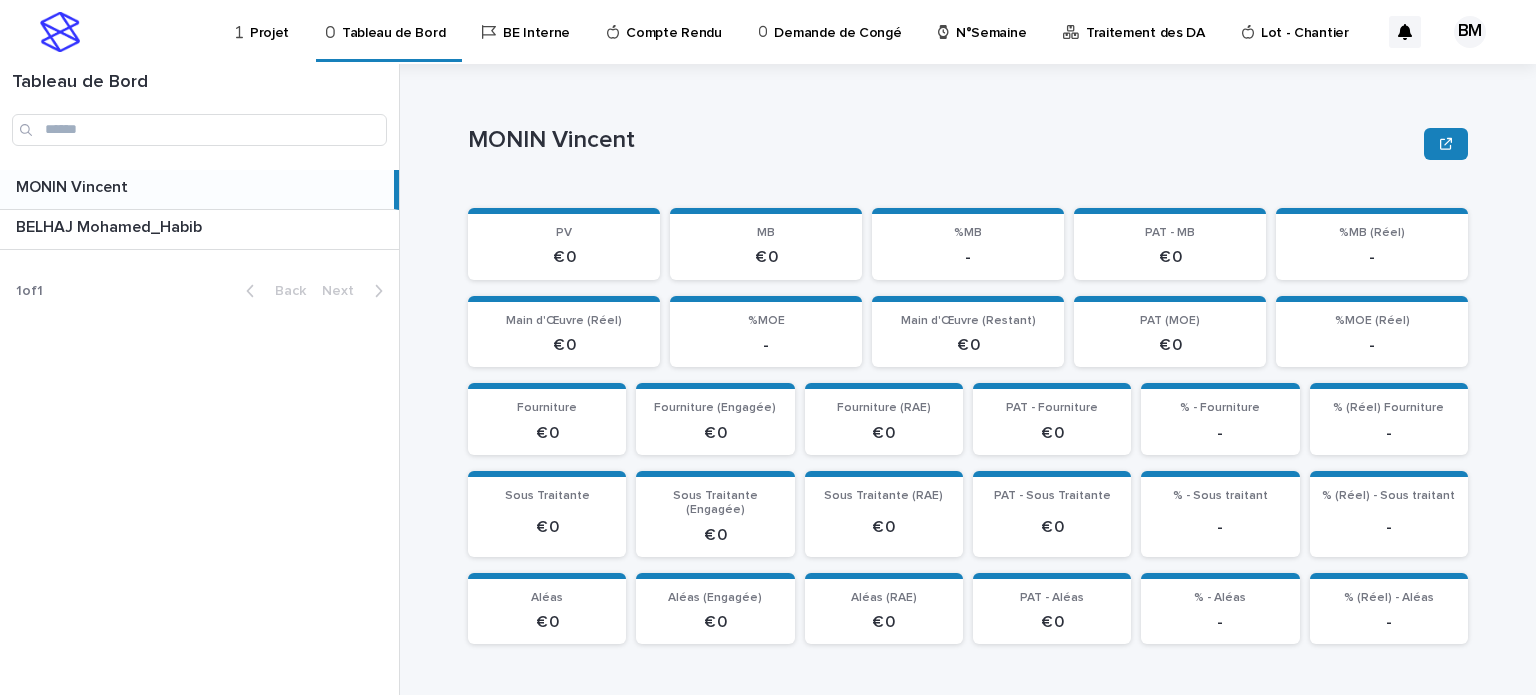 click on "Projet" at bounding box center (266, 31) 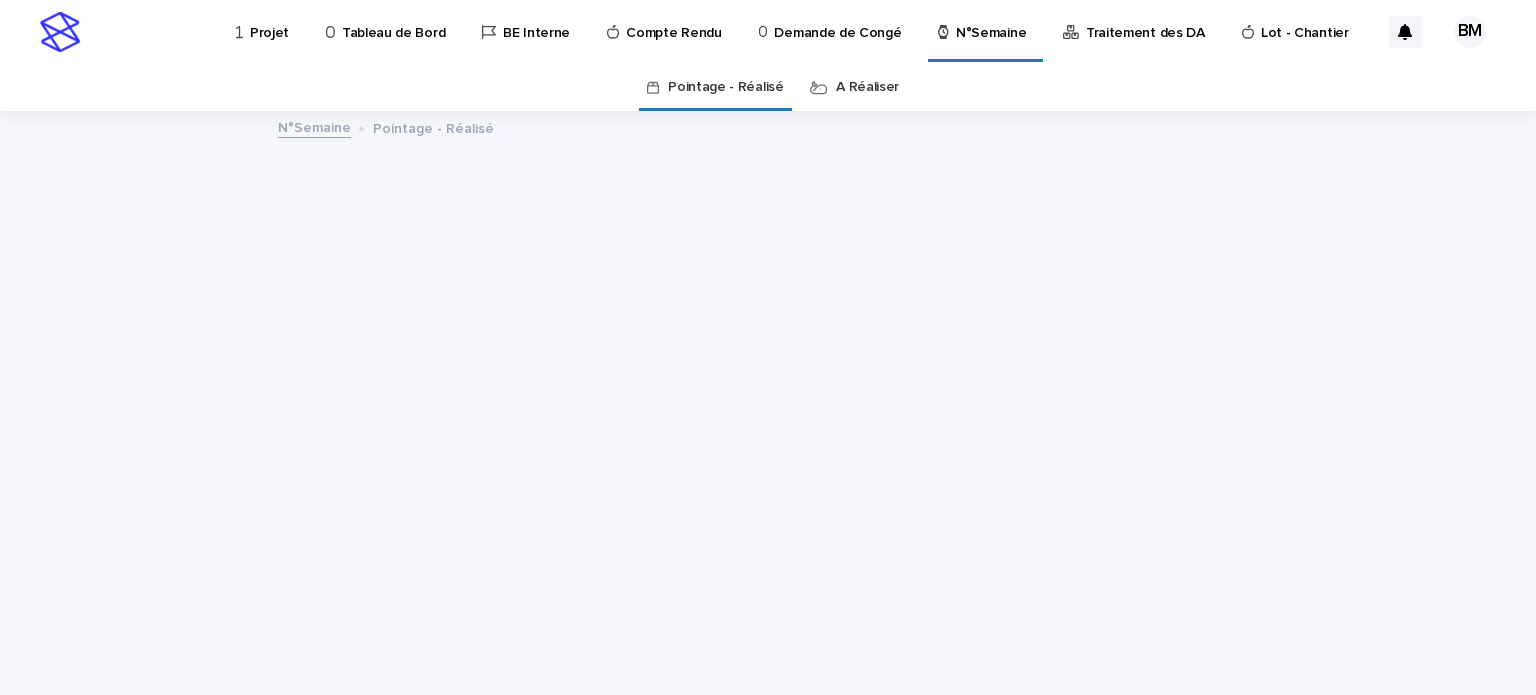 scroll, scrollTop: 0, scrollLeft: 0, axis: both 